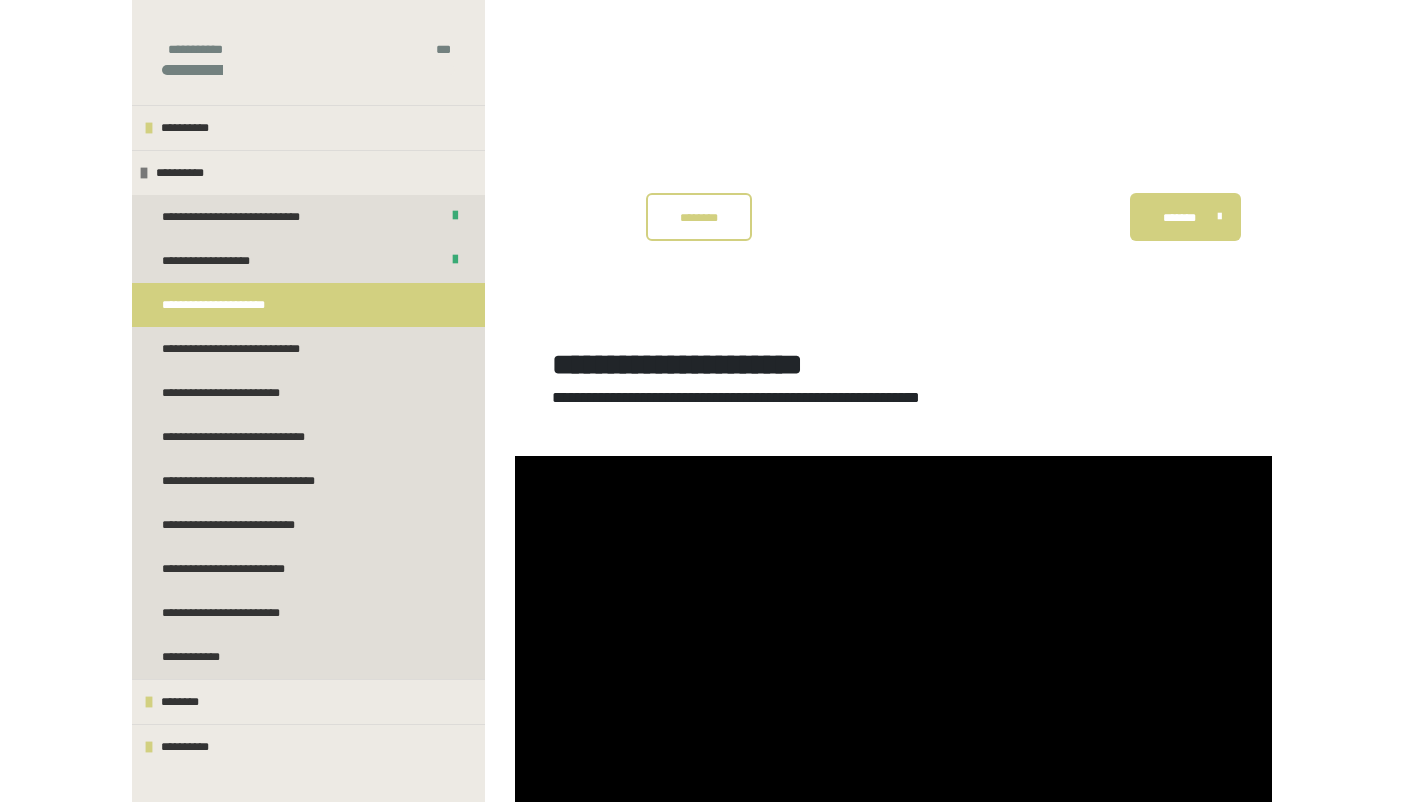 scroll, scrollTop: 331, scrollLeft: 0, axis: vertical 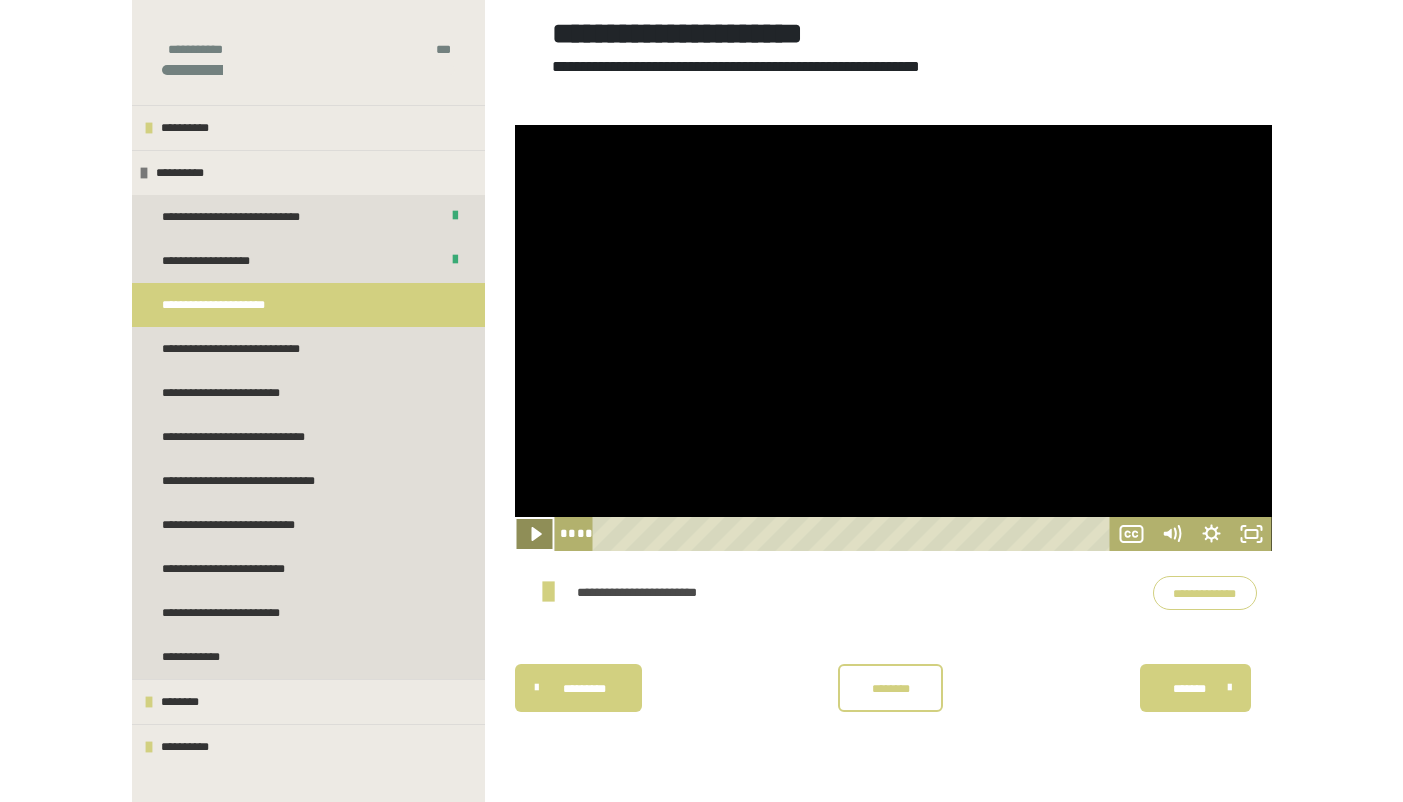 click 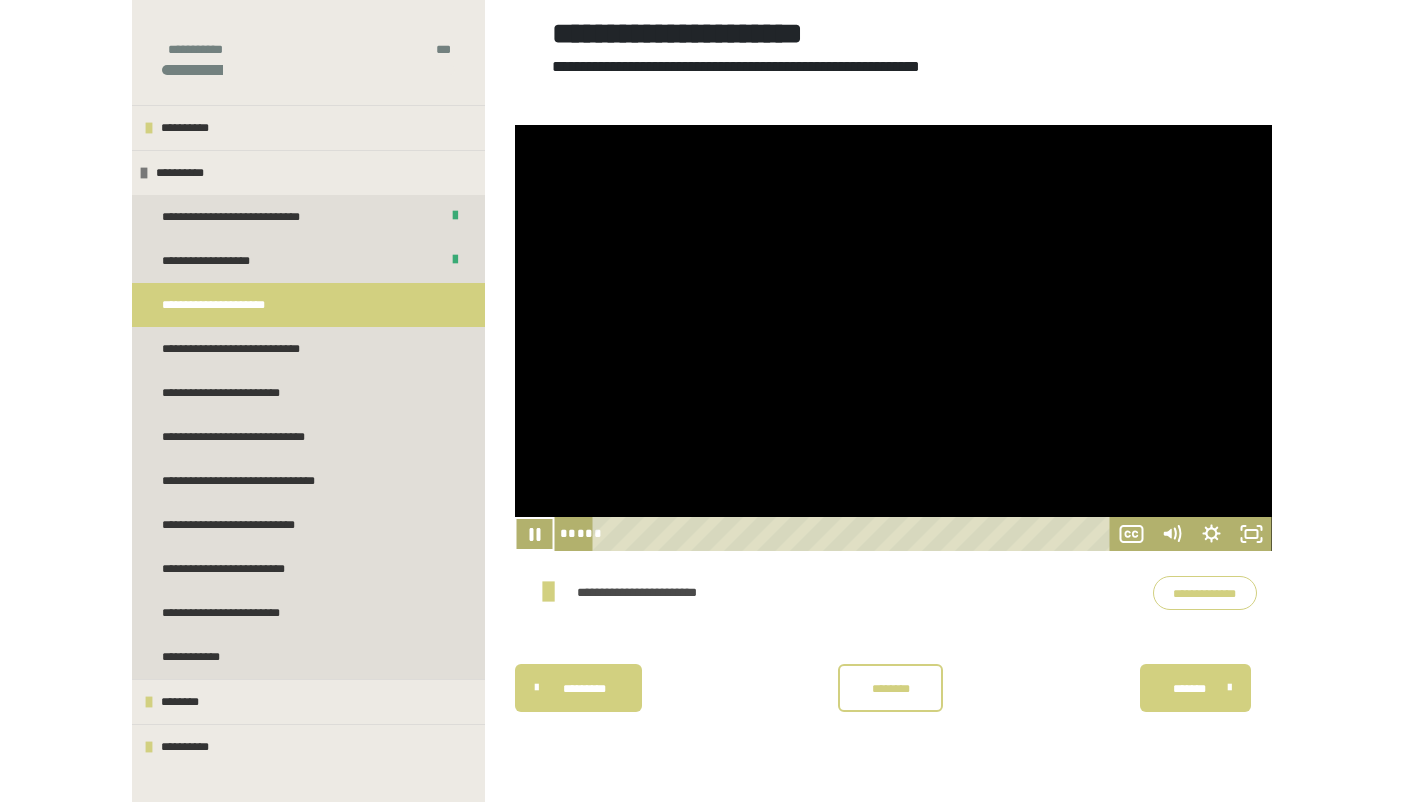 click on "**********" at bounding box center [1205, 593] 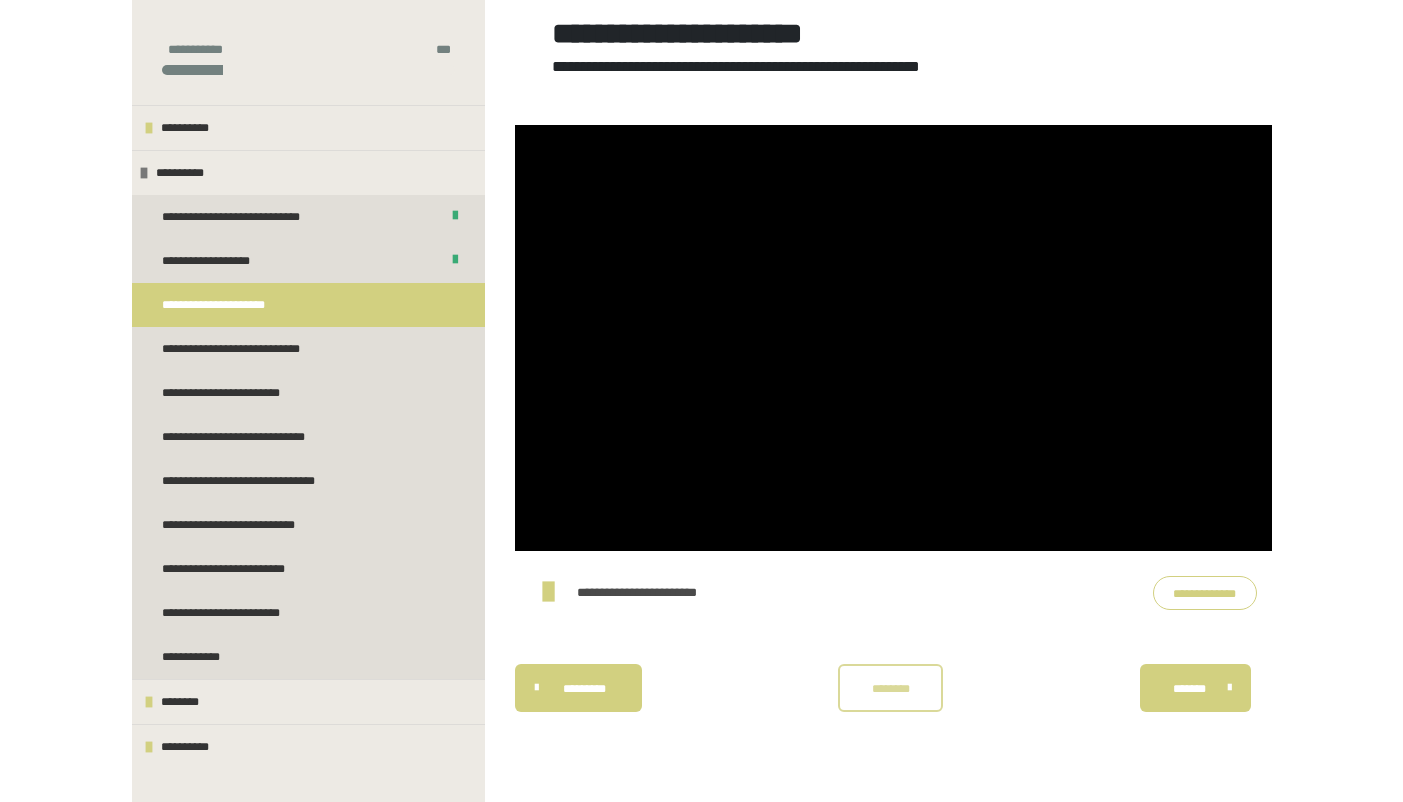 click on "********" at bounding box center (891, 689) 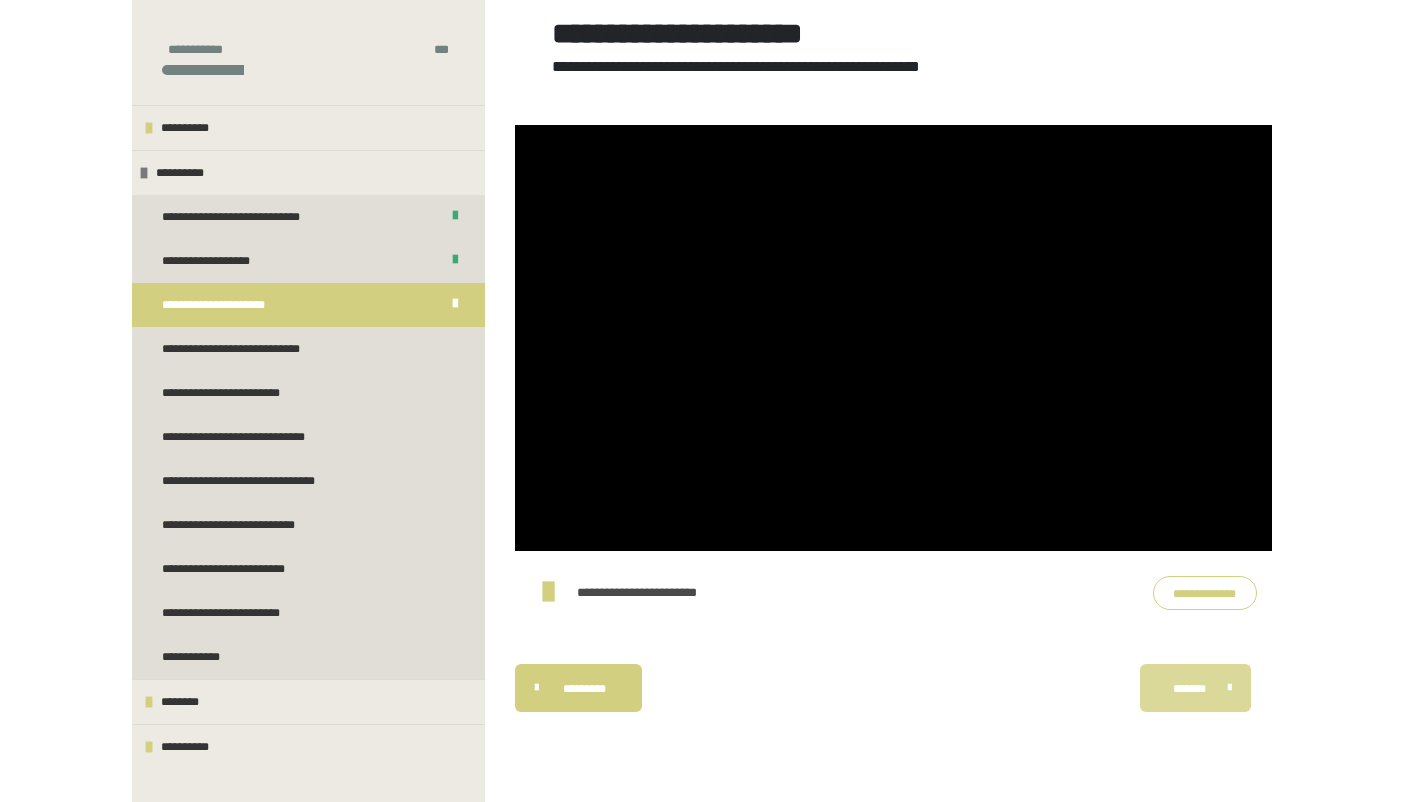 click on "*******" at bounding box center [1189, 689] 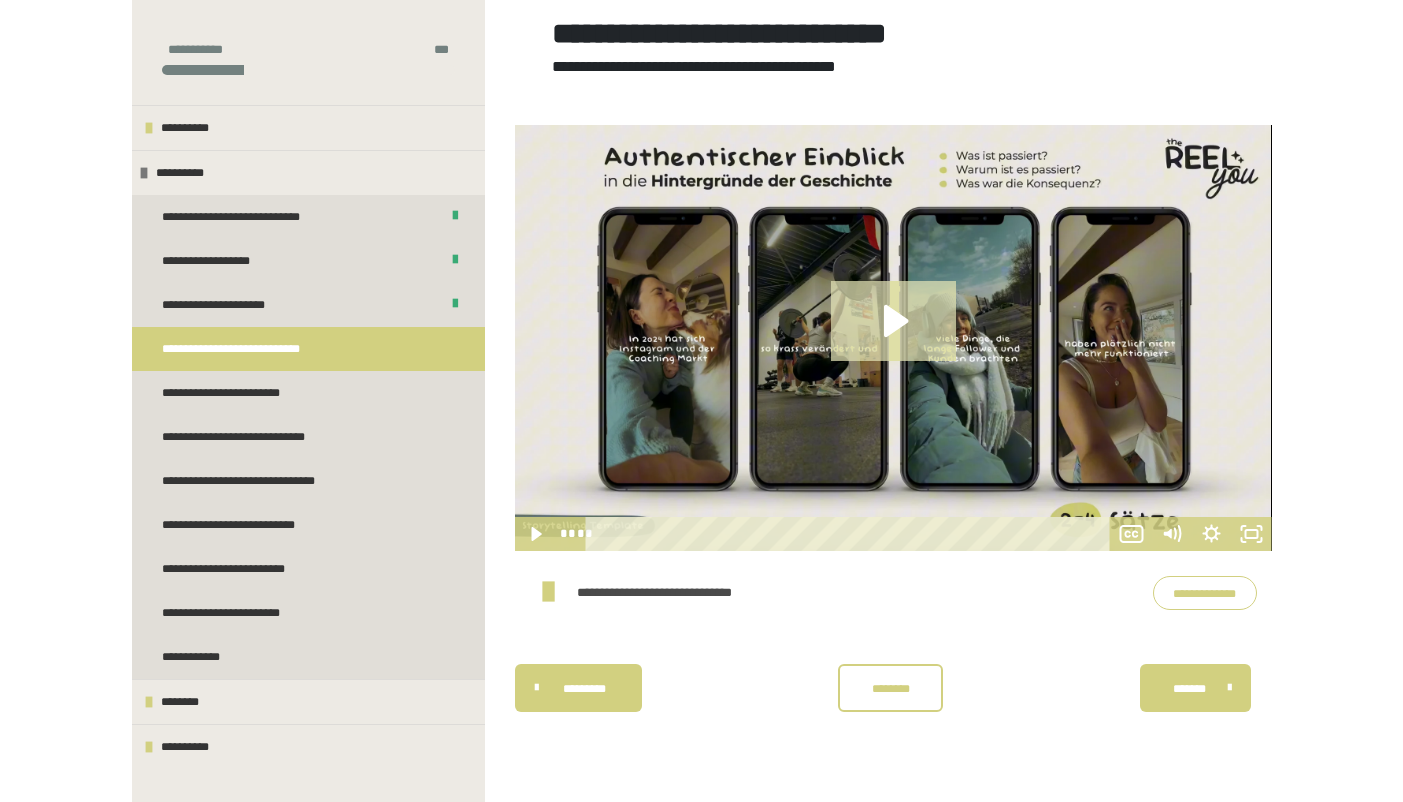 click 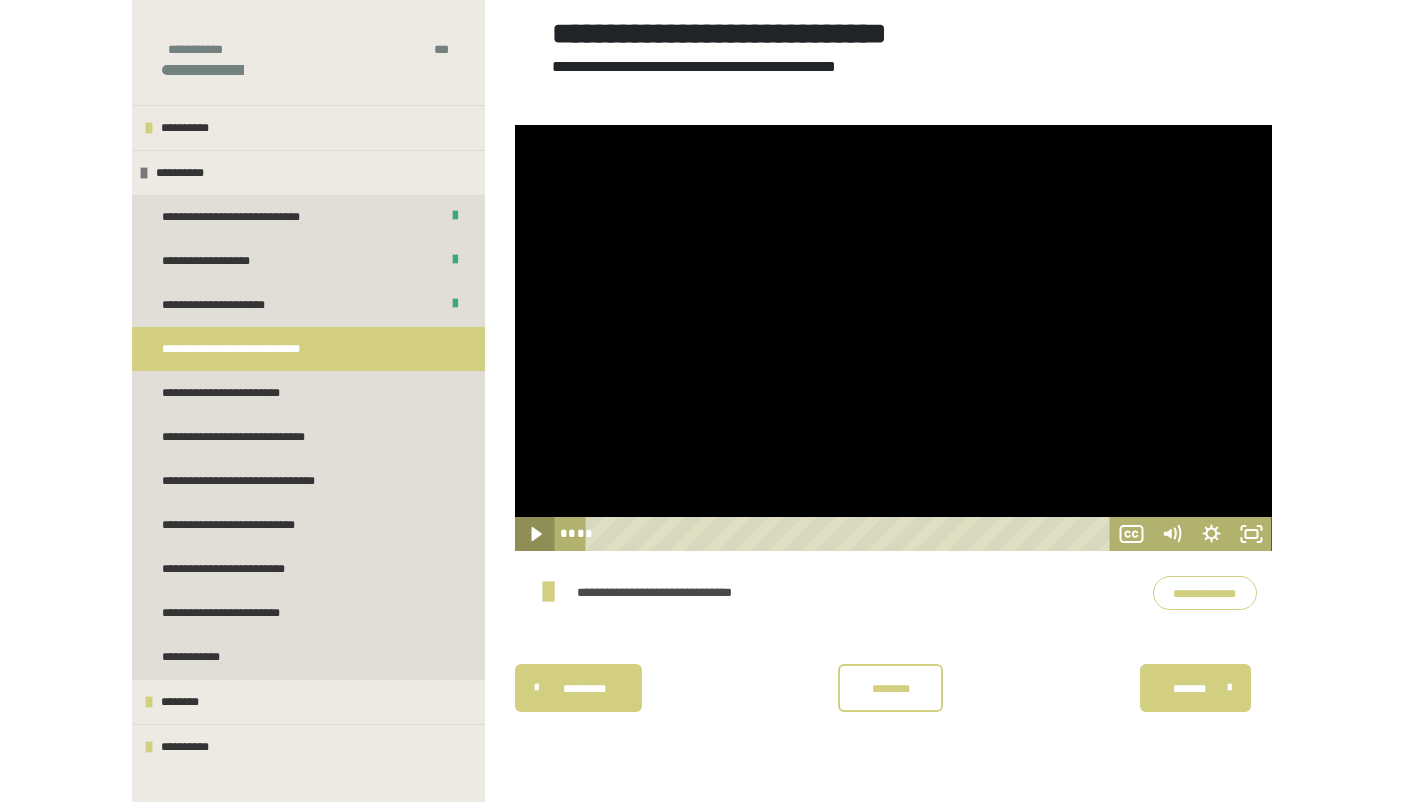 click 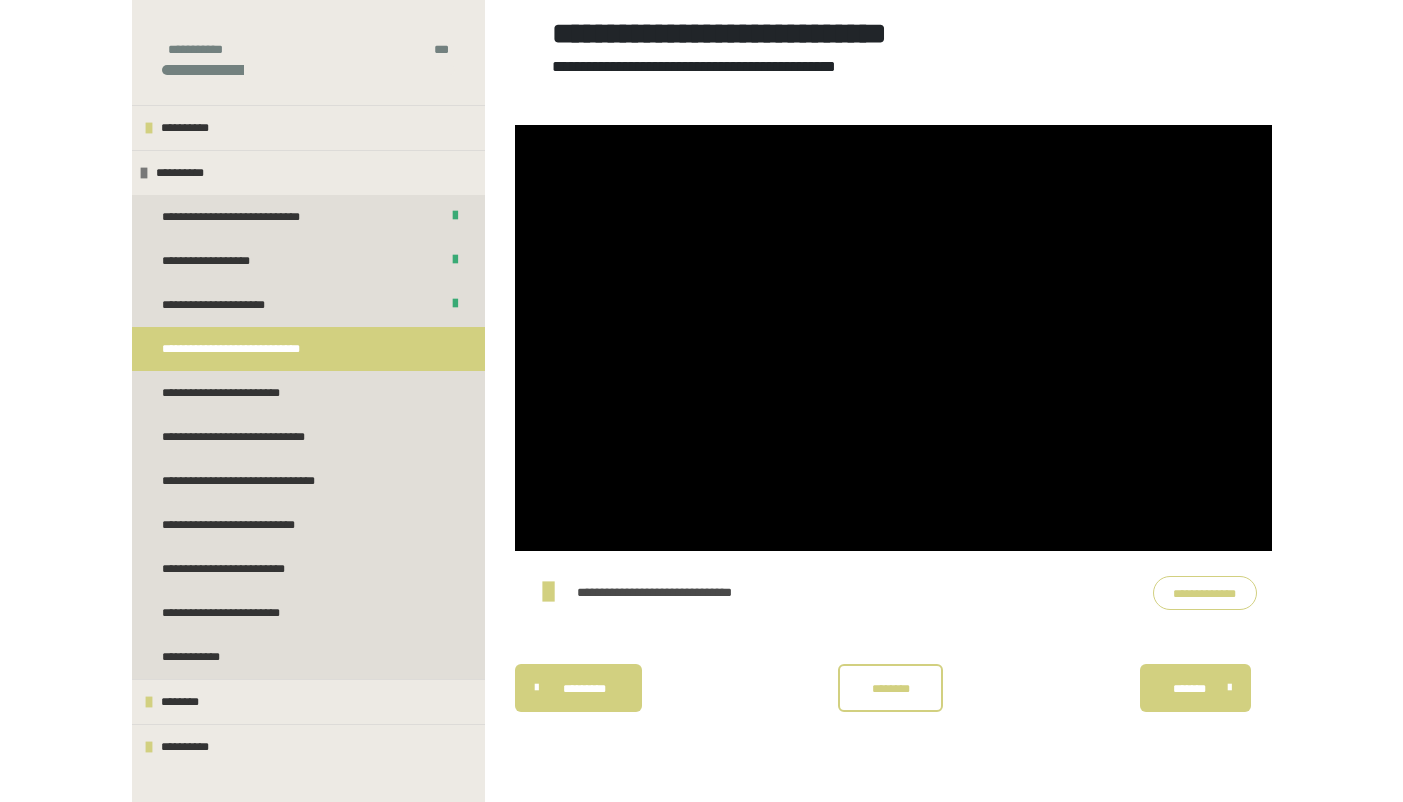 click on "**********" at bounding box center [1205, 593] 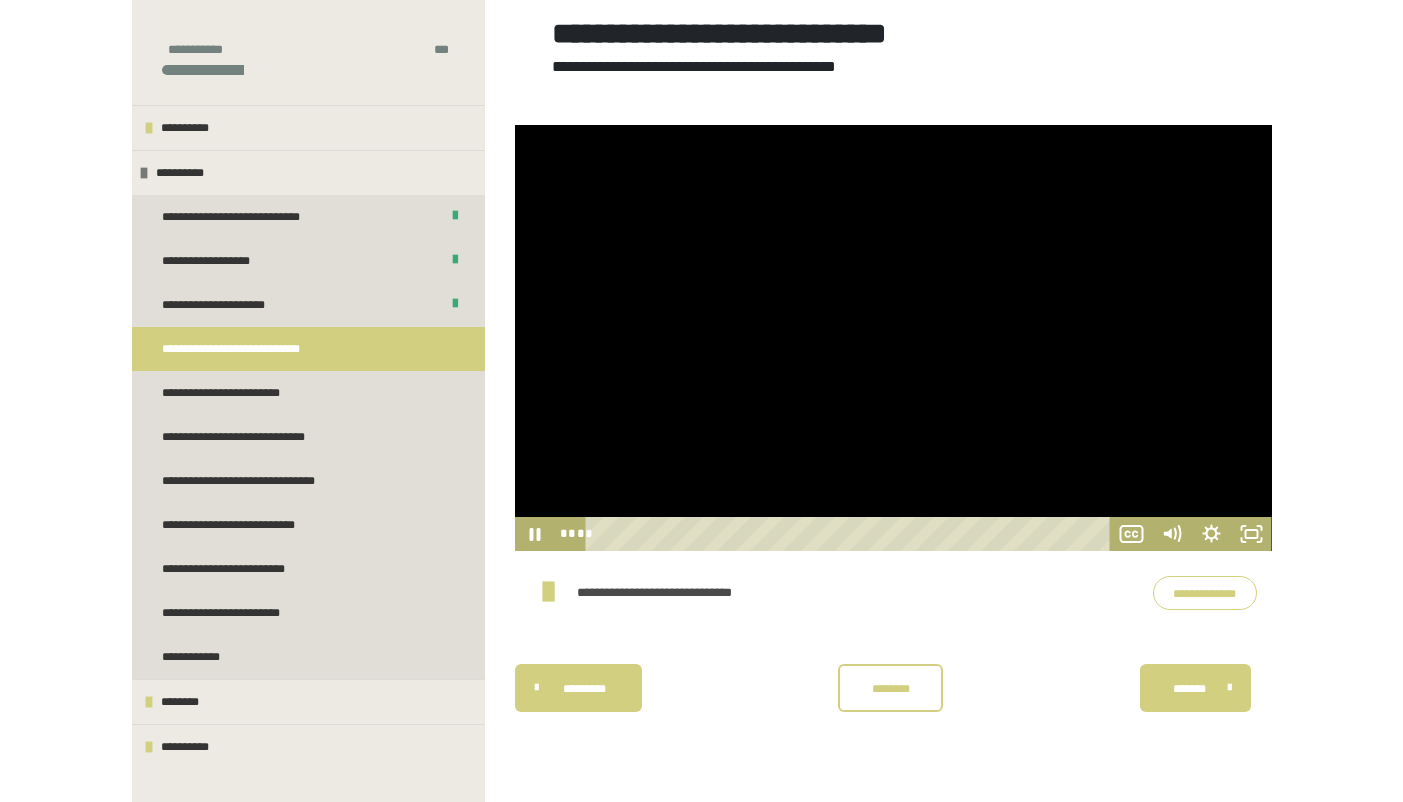 scroll, scrollTop: 340, scrollLeft: 0, axis: vertical 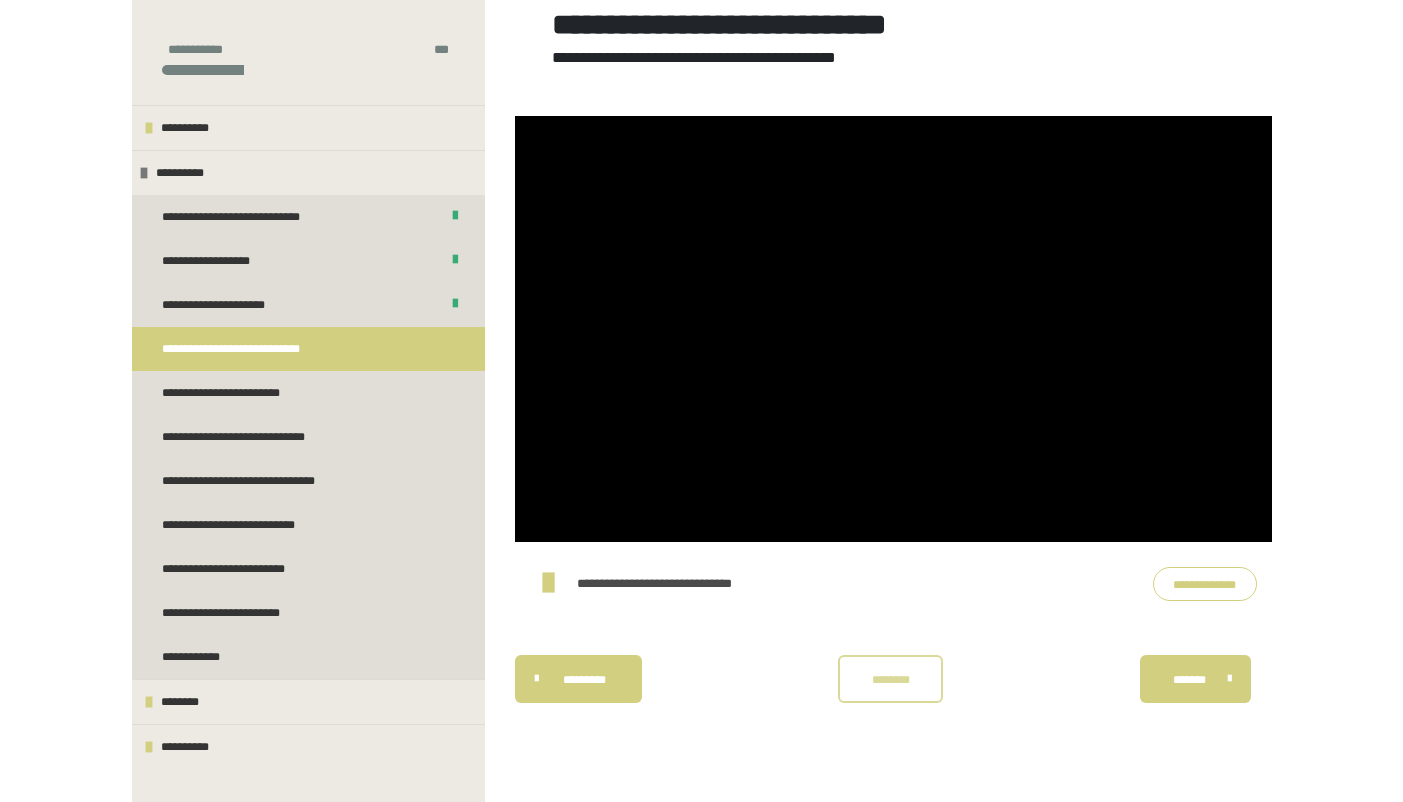 click on "********" at bounding box center [891, 680] 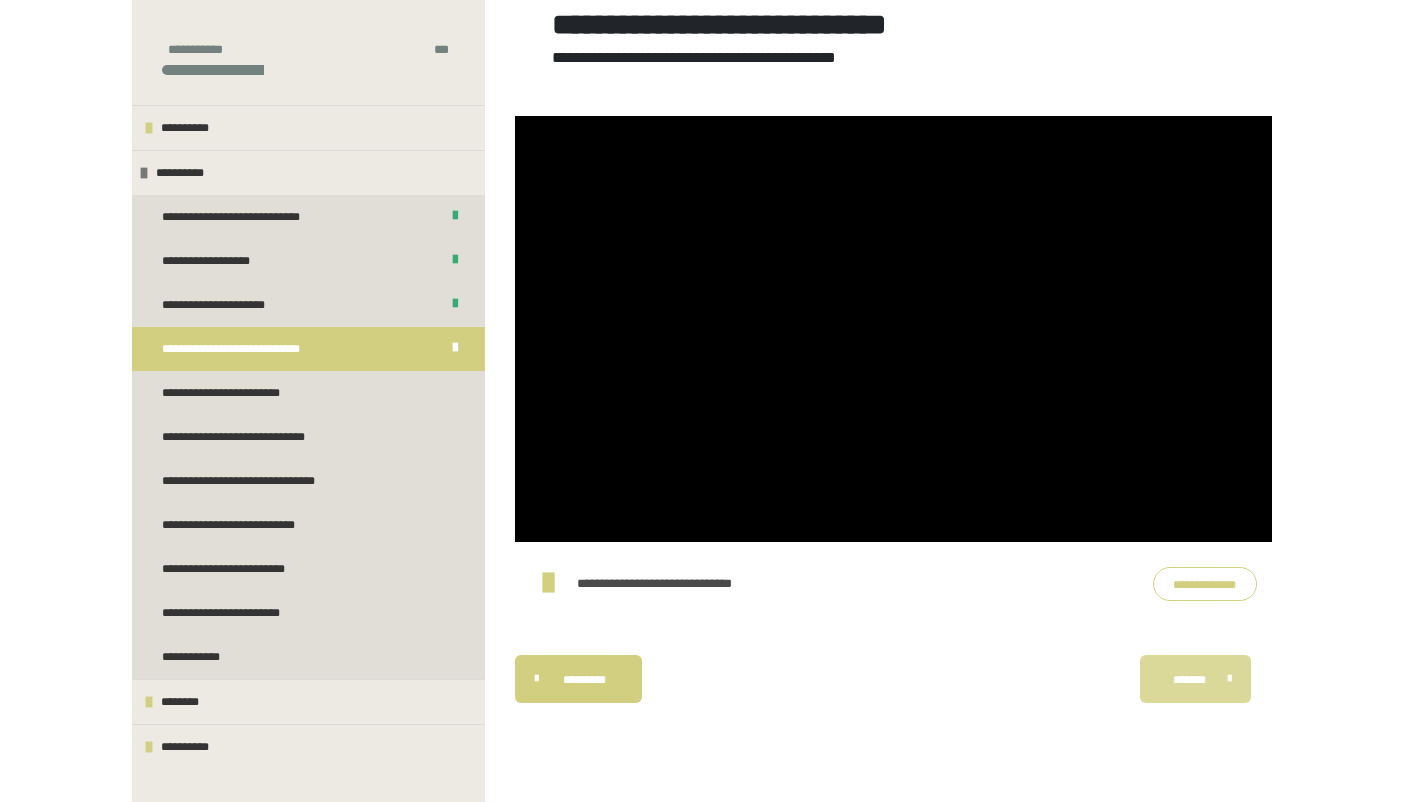 click on "*******" at bounding box center (1196, 679) 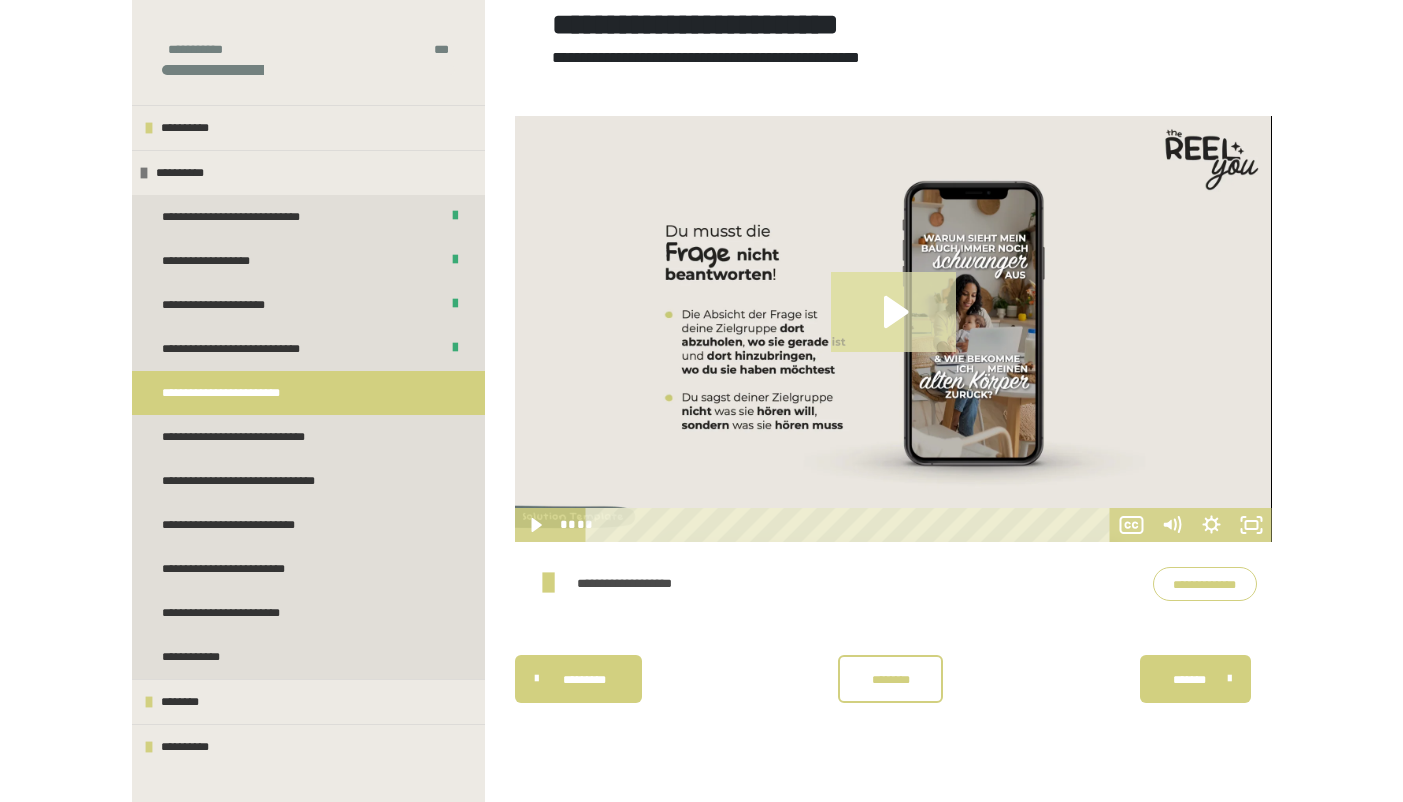 click 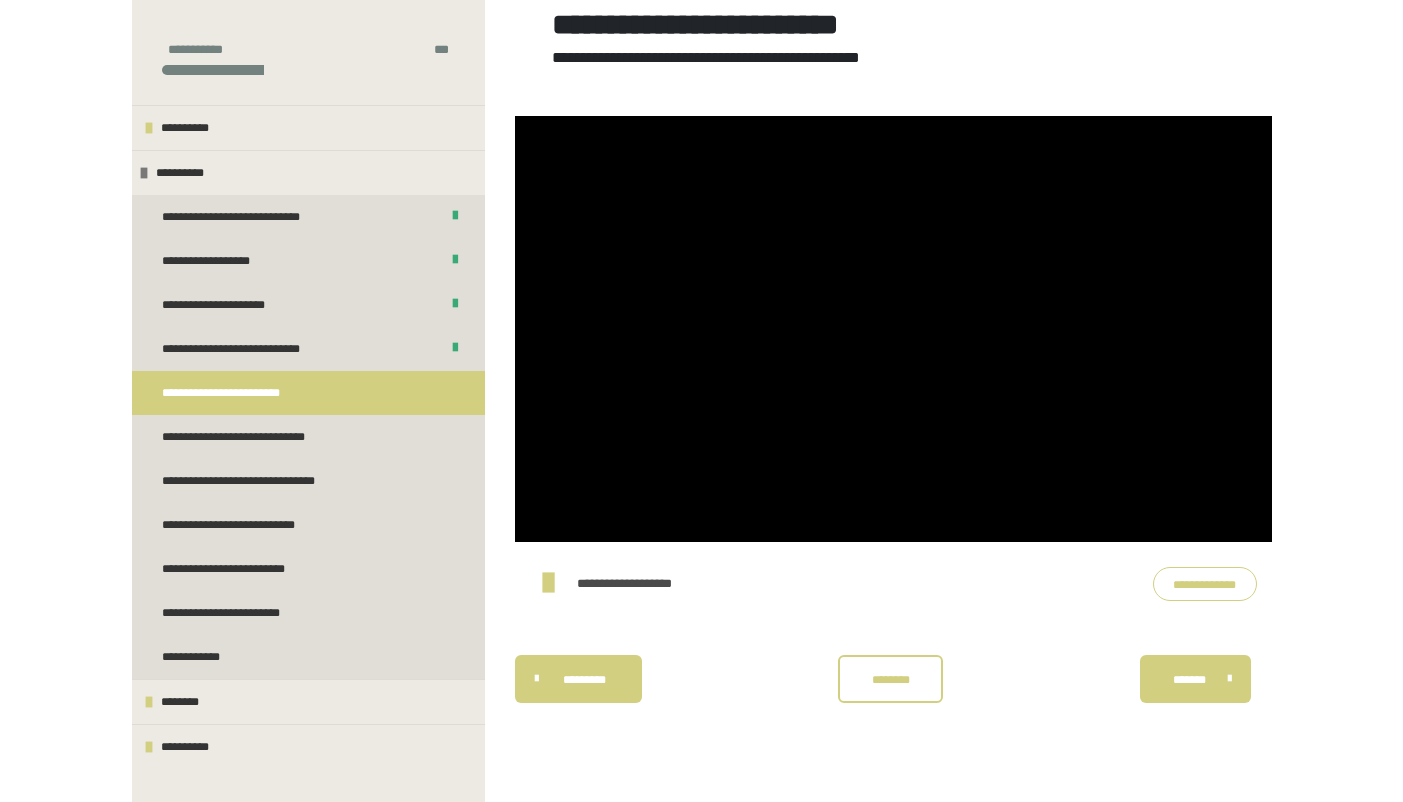 click on "**********" at bounding box center (1205, 584) 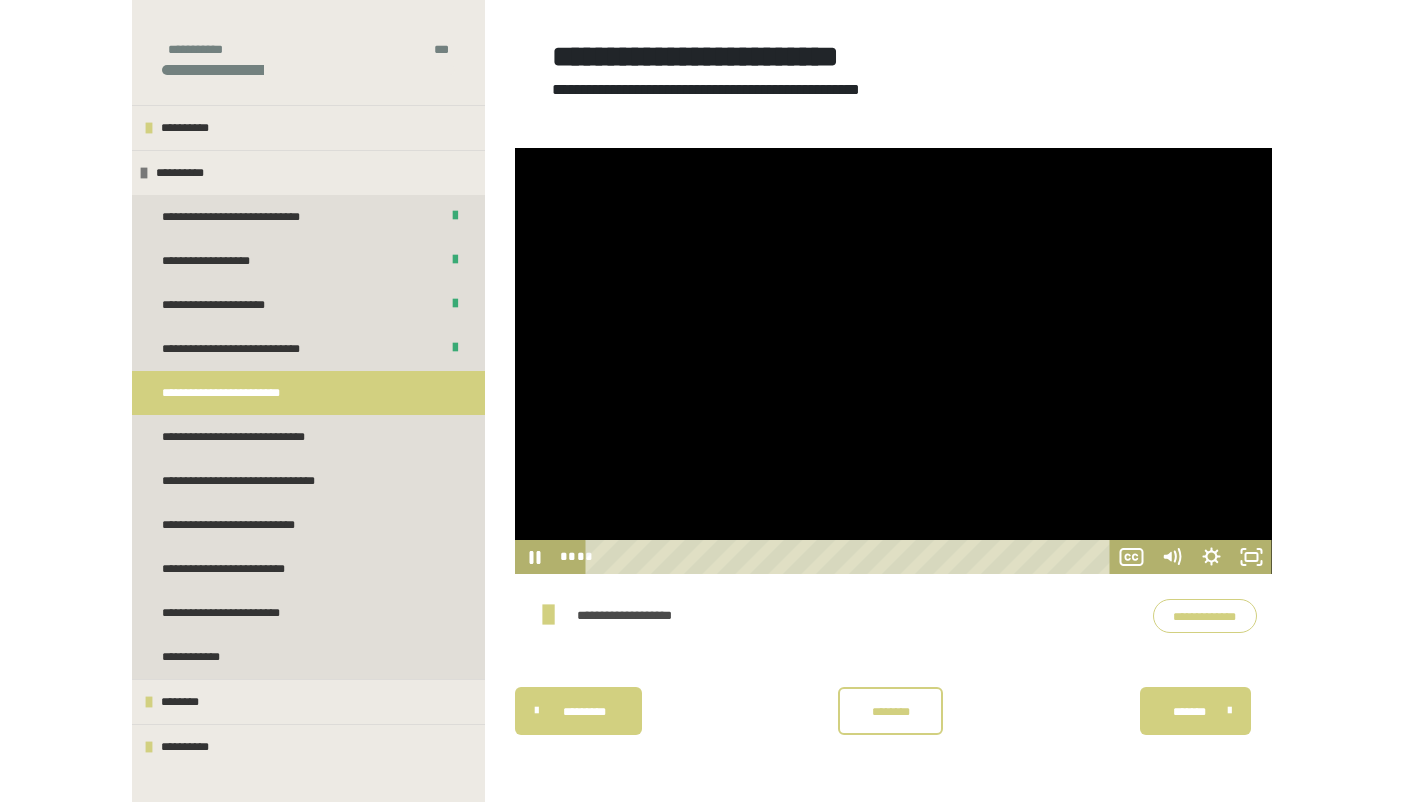 scroll, scrollTop: 340, scrollLeft: 0, axis: vertical 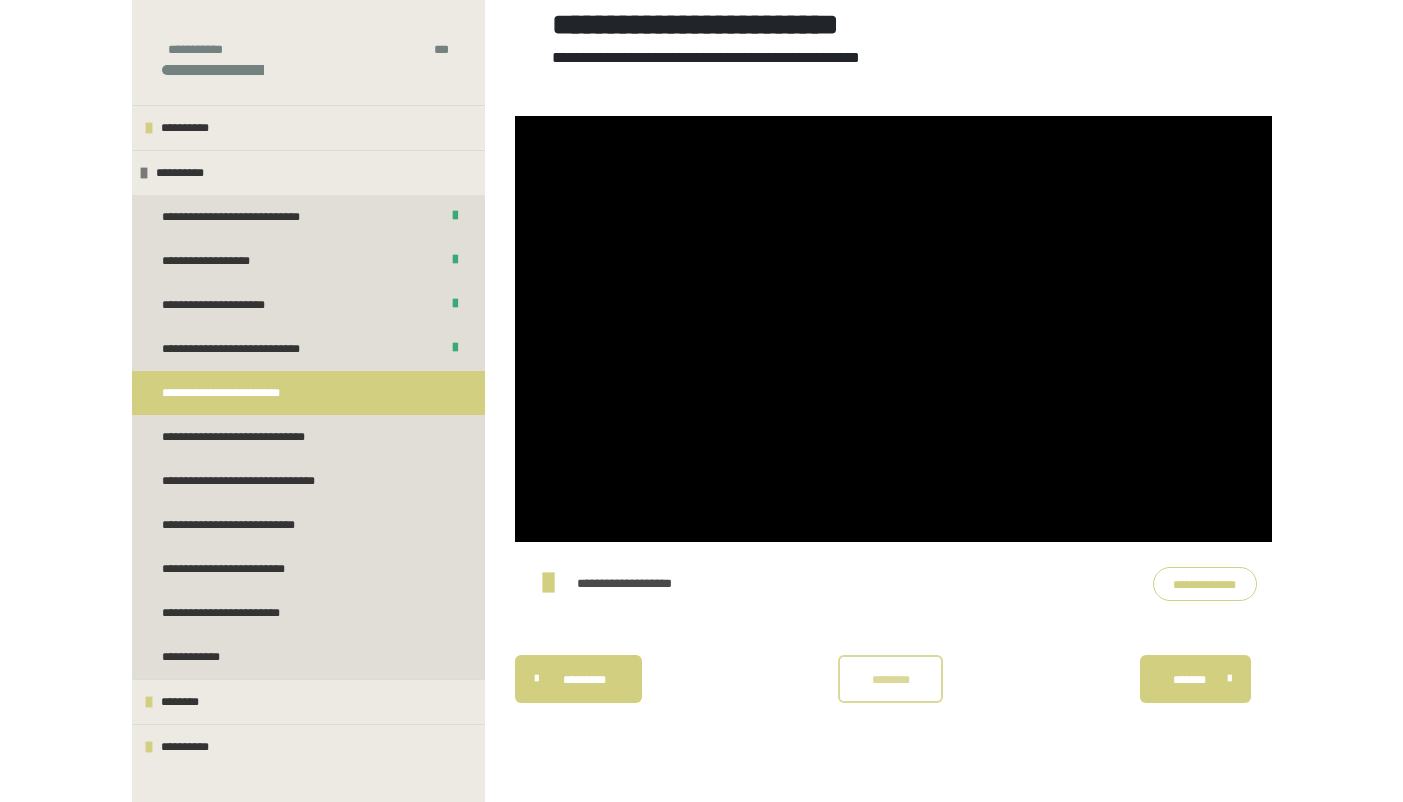 click on "********" at bounding box center [891, 679] 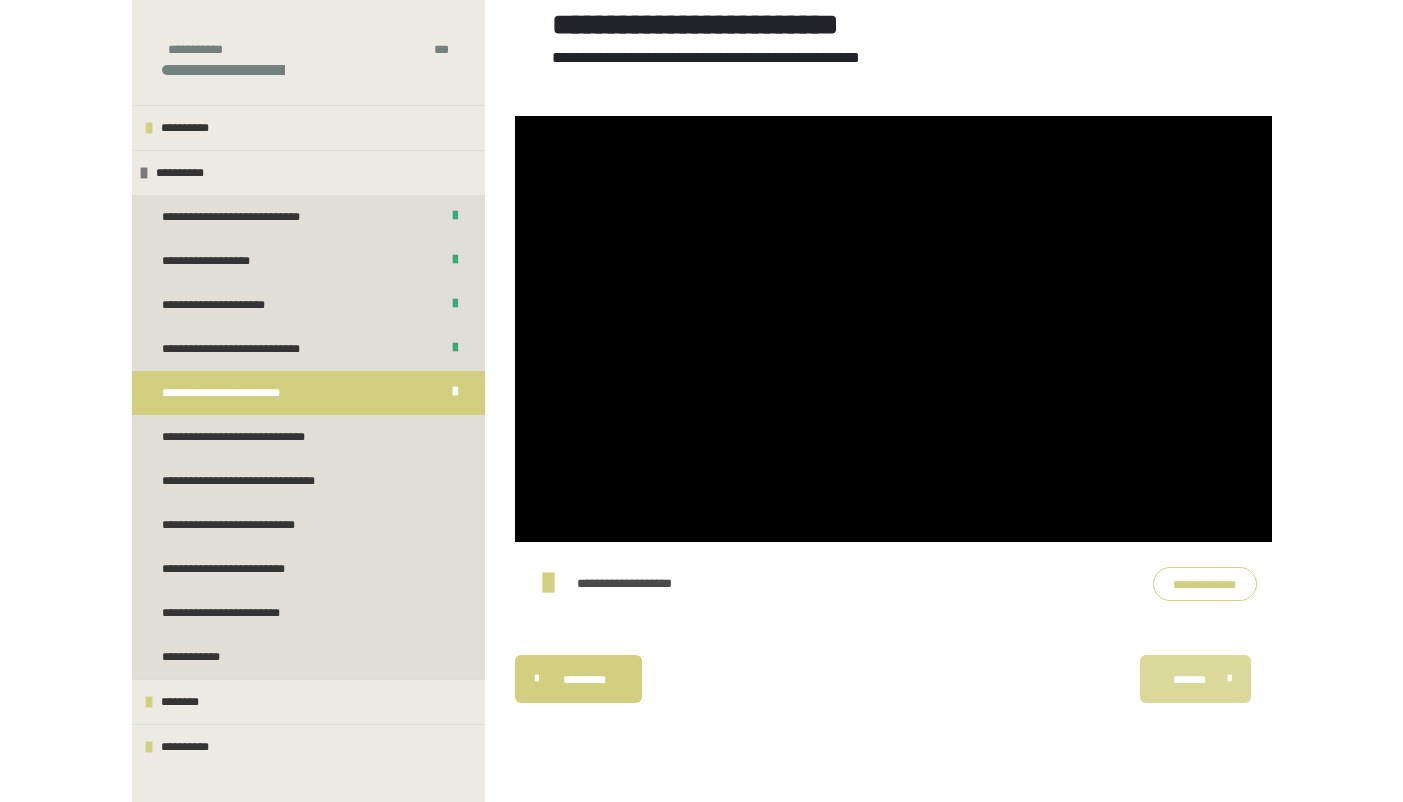 click on "*******" at bounding box center [1189, 680] 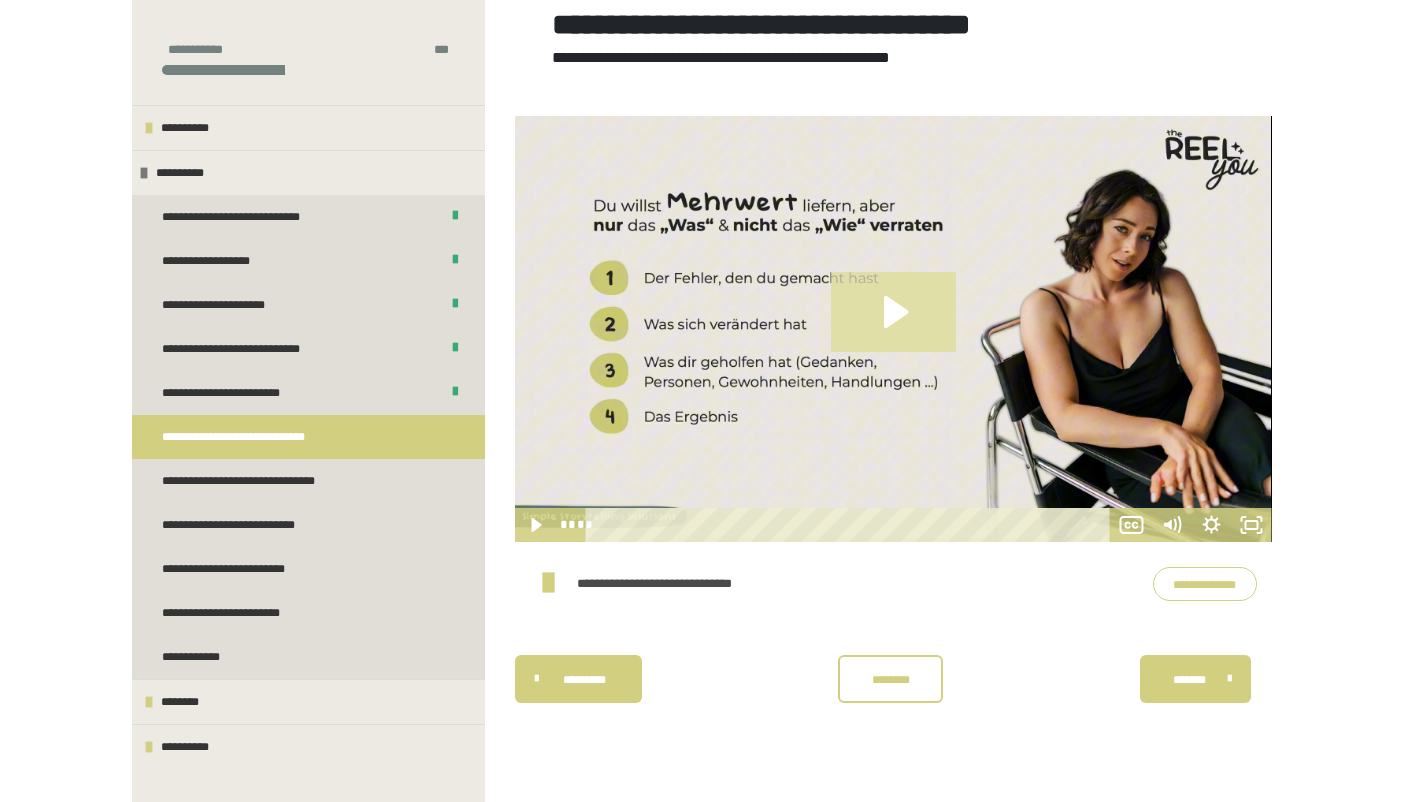 click 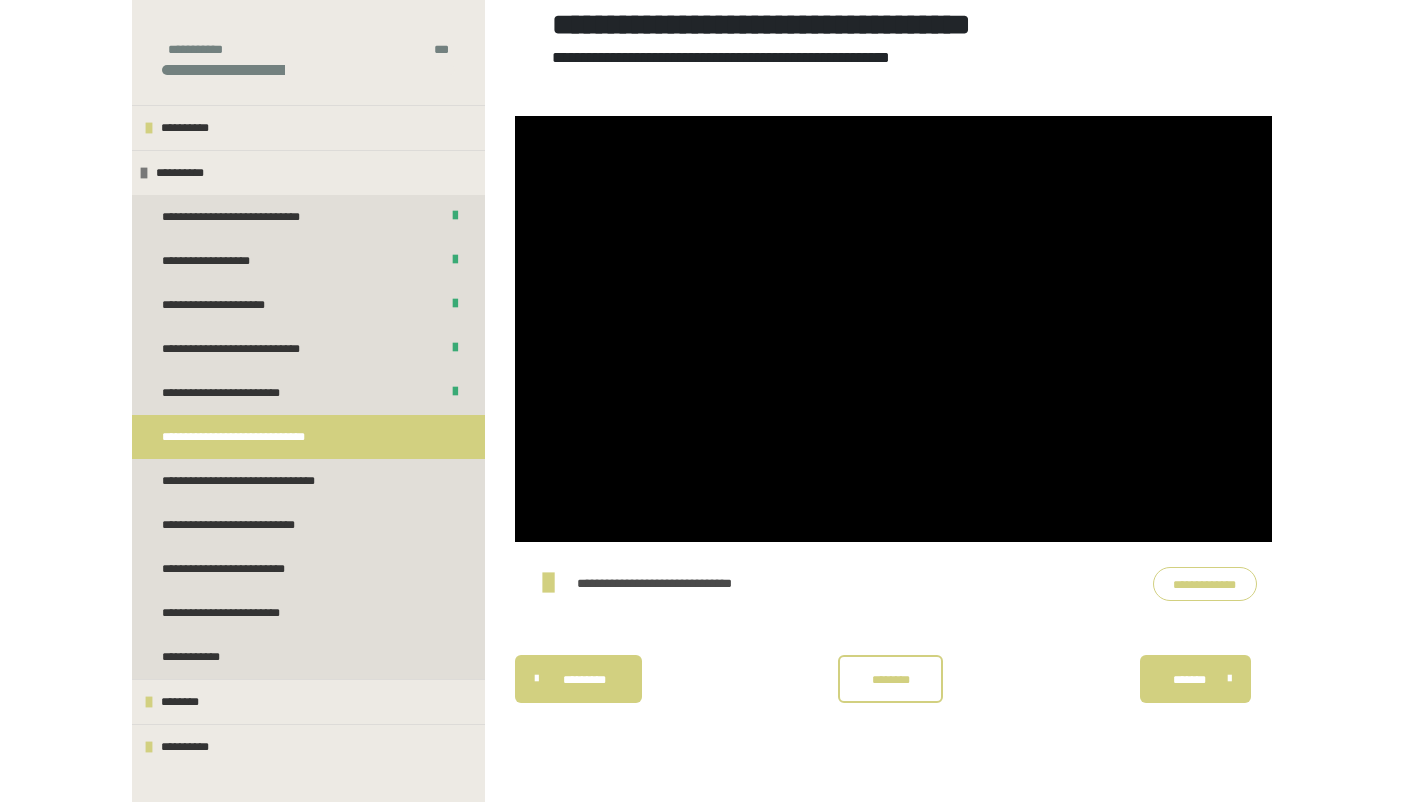 click on "**********" at bounding box center [1205, 584] 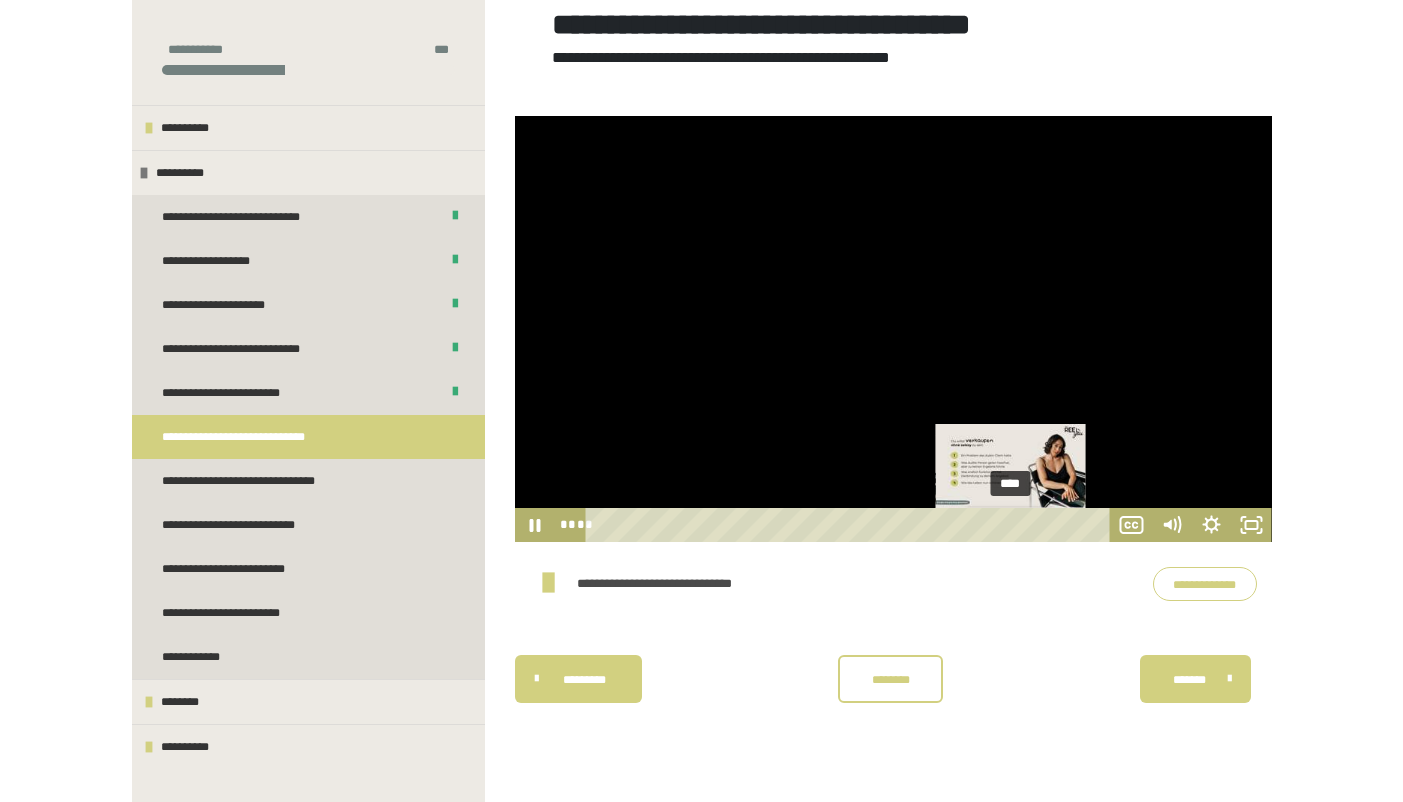 click on "****" at bounding box center [851, 525] 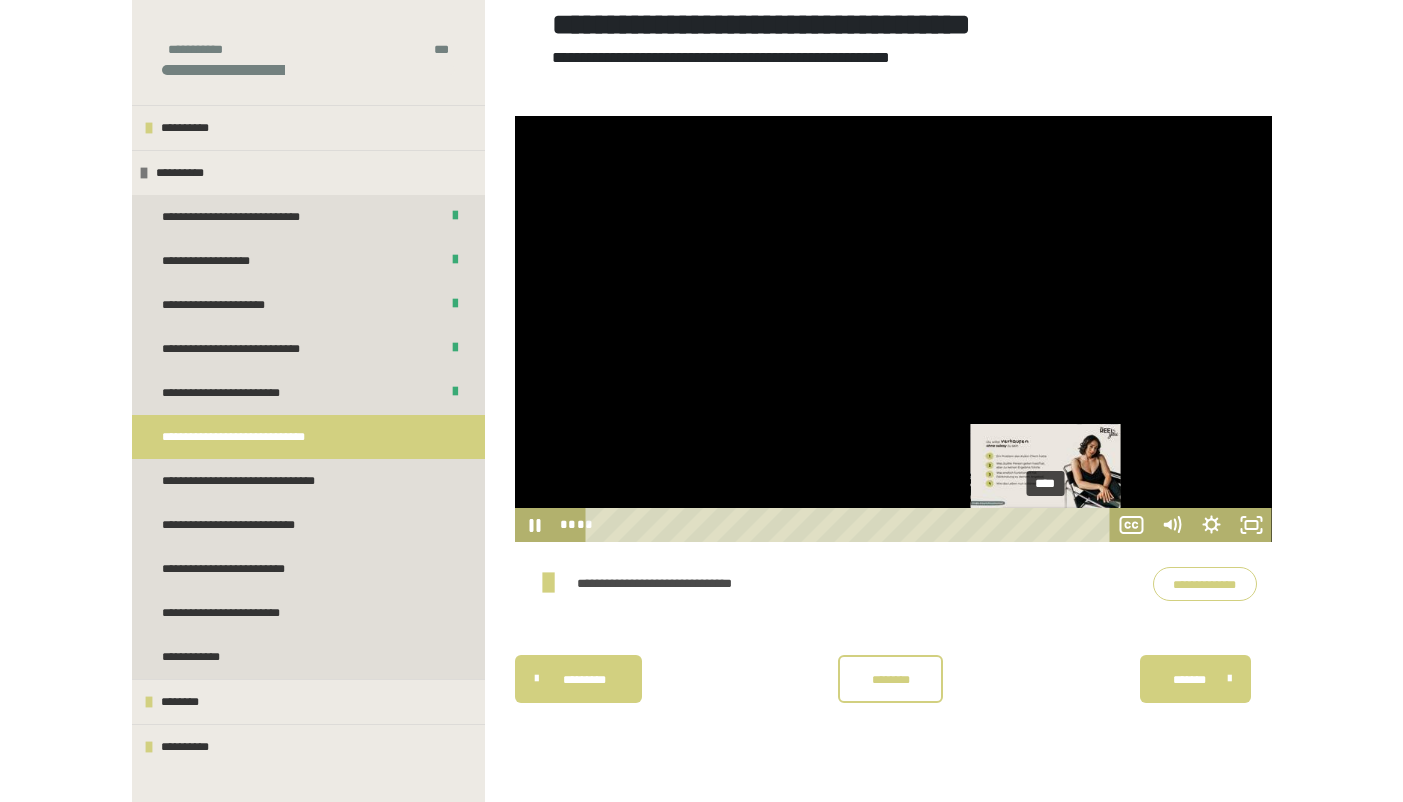 click on "****" at bounding box center (851, 525) 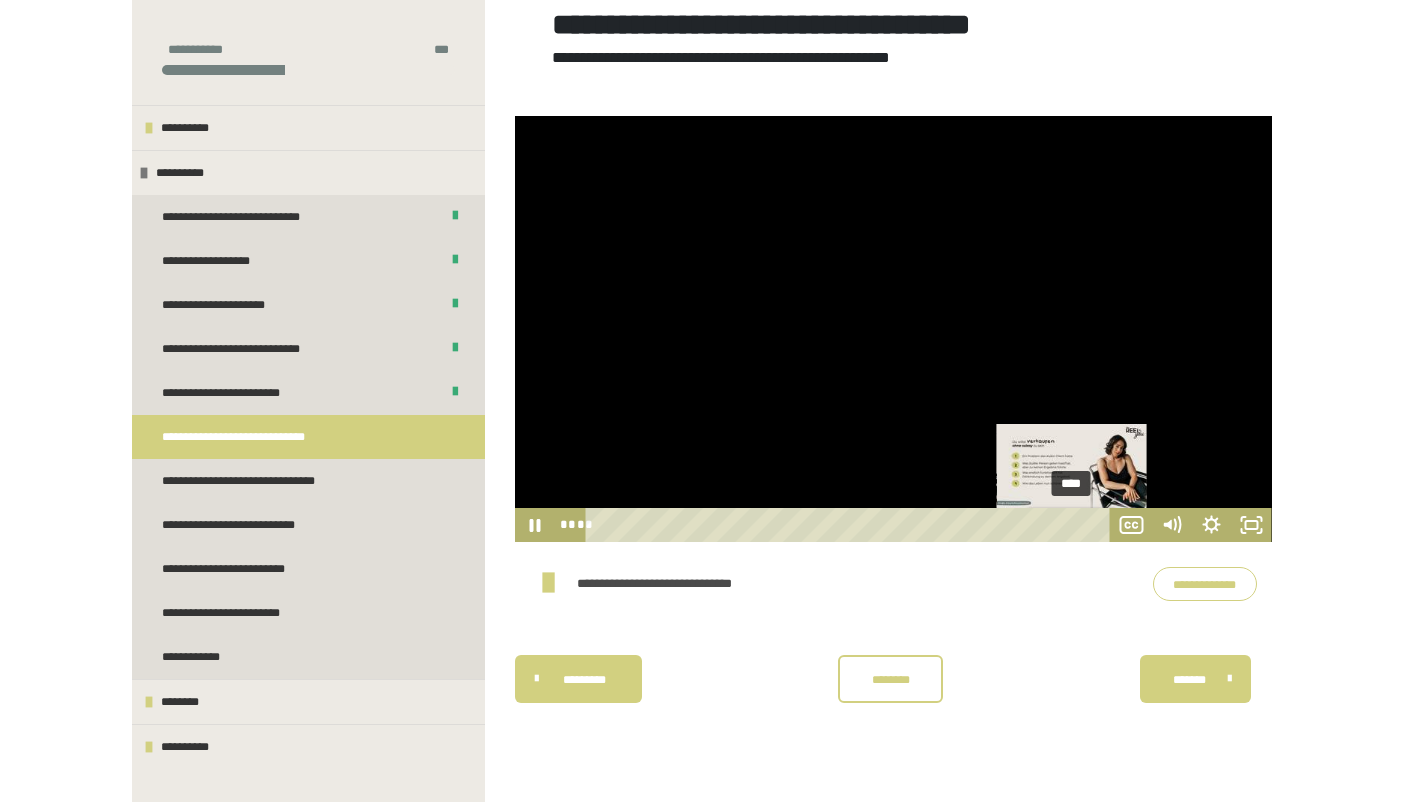 click on "****" at bounding box center [851, 525] 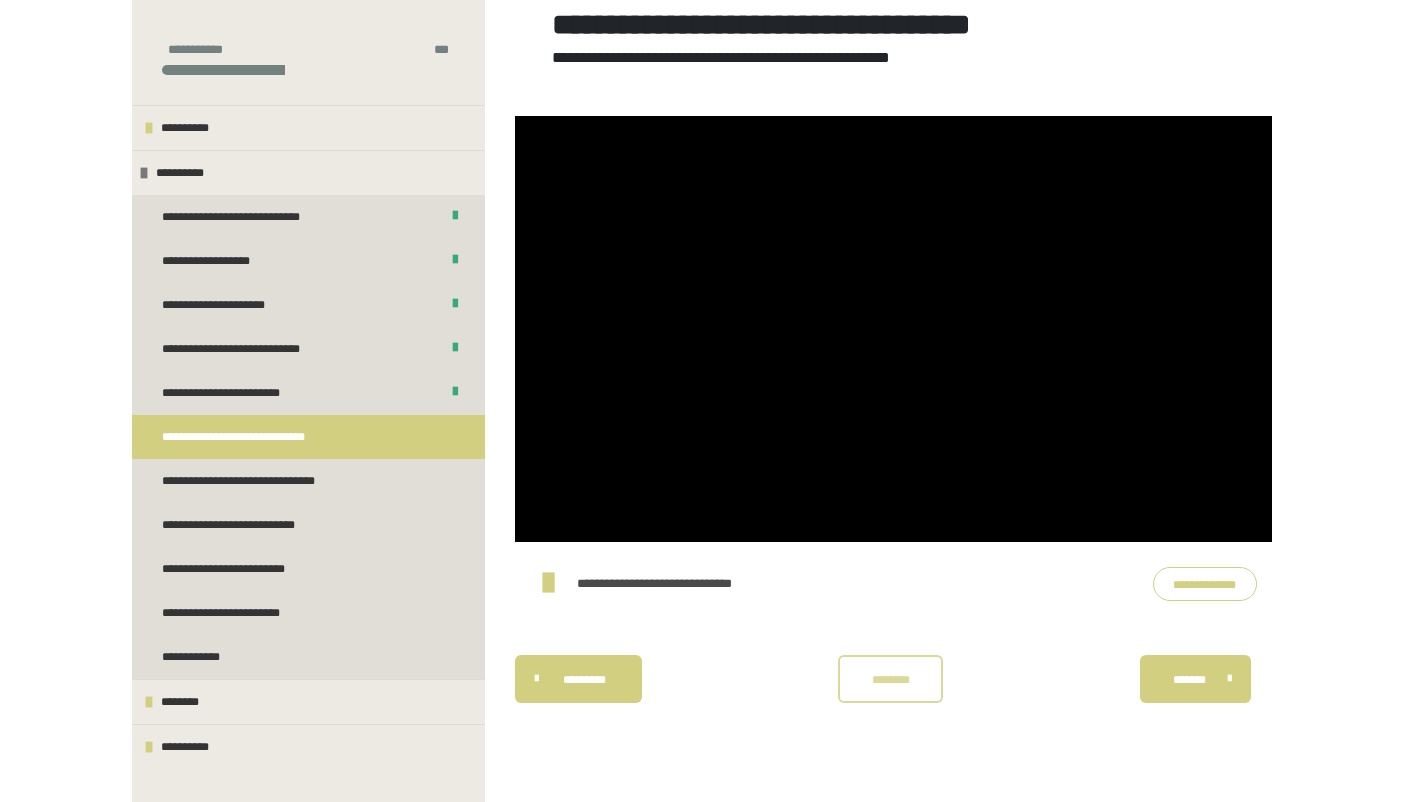 click on "********" at bounding box center [891, 680] 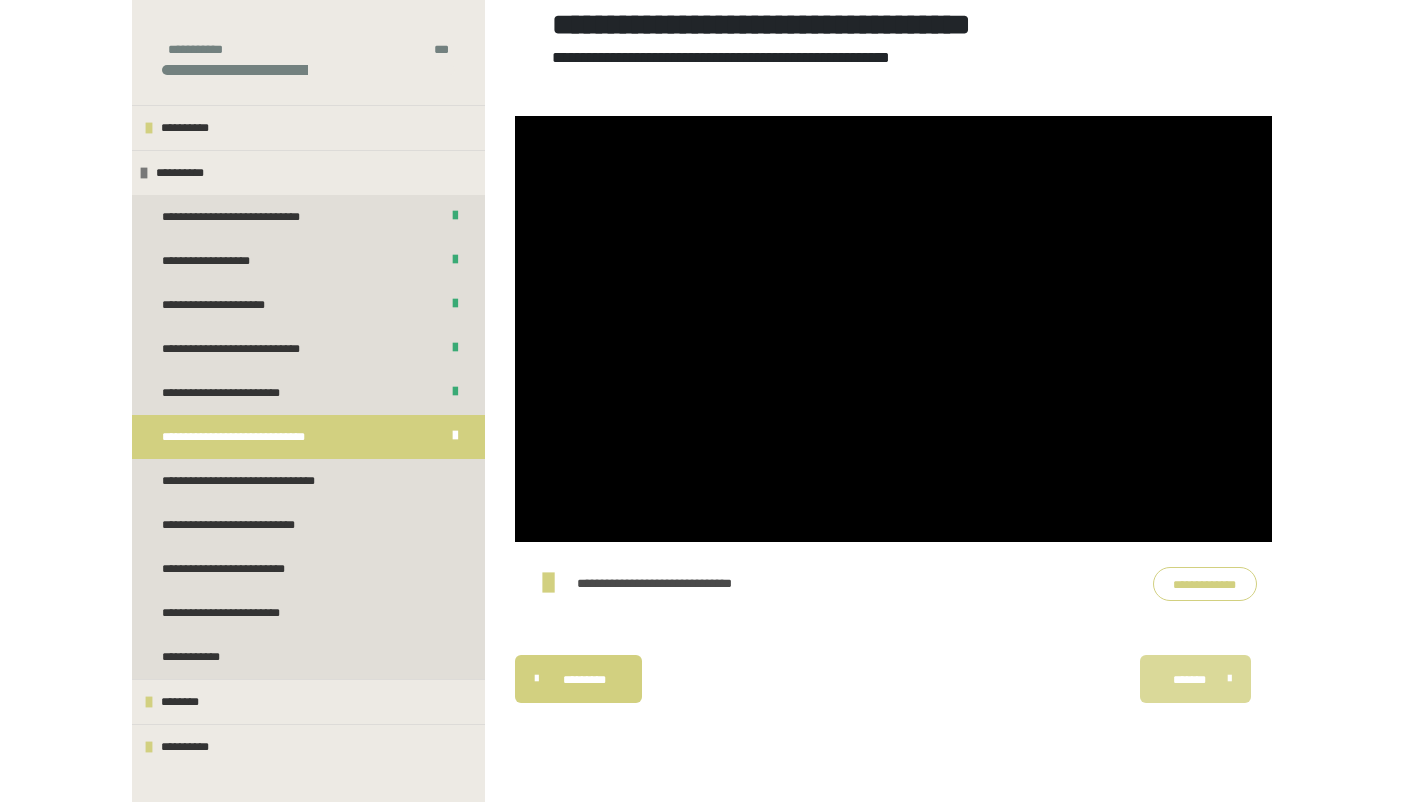 click on "*******" at bounding box center [1196, 679] 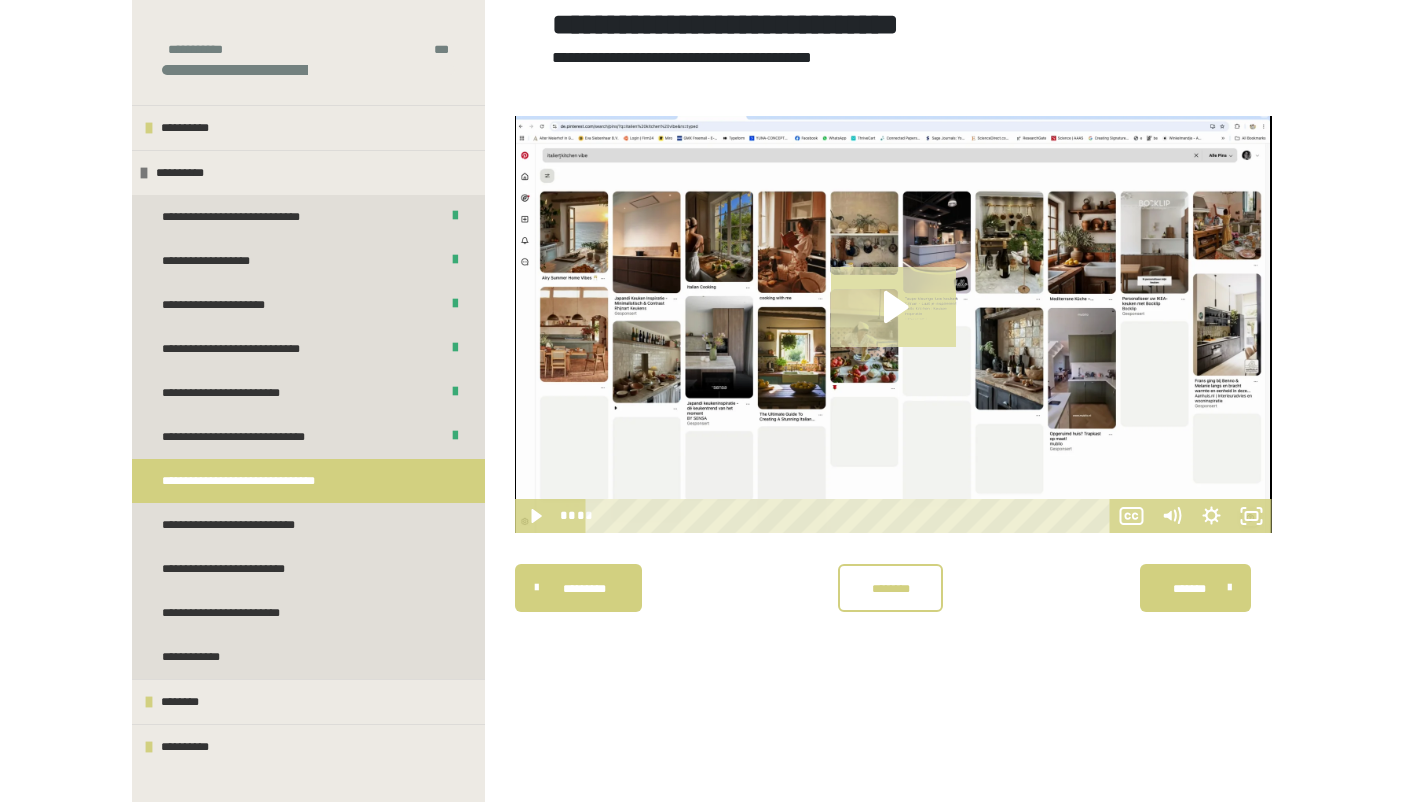 click 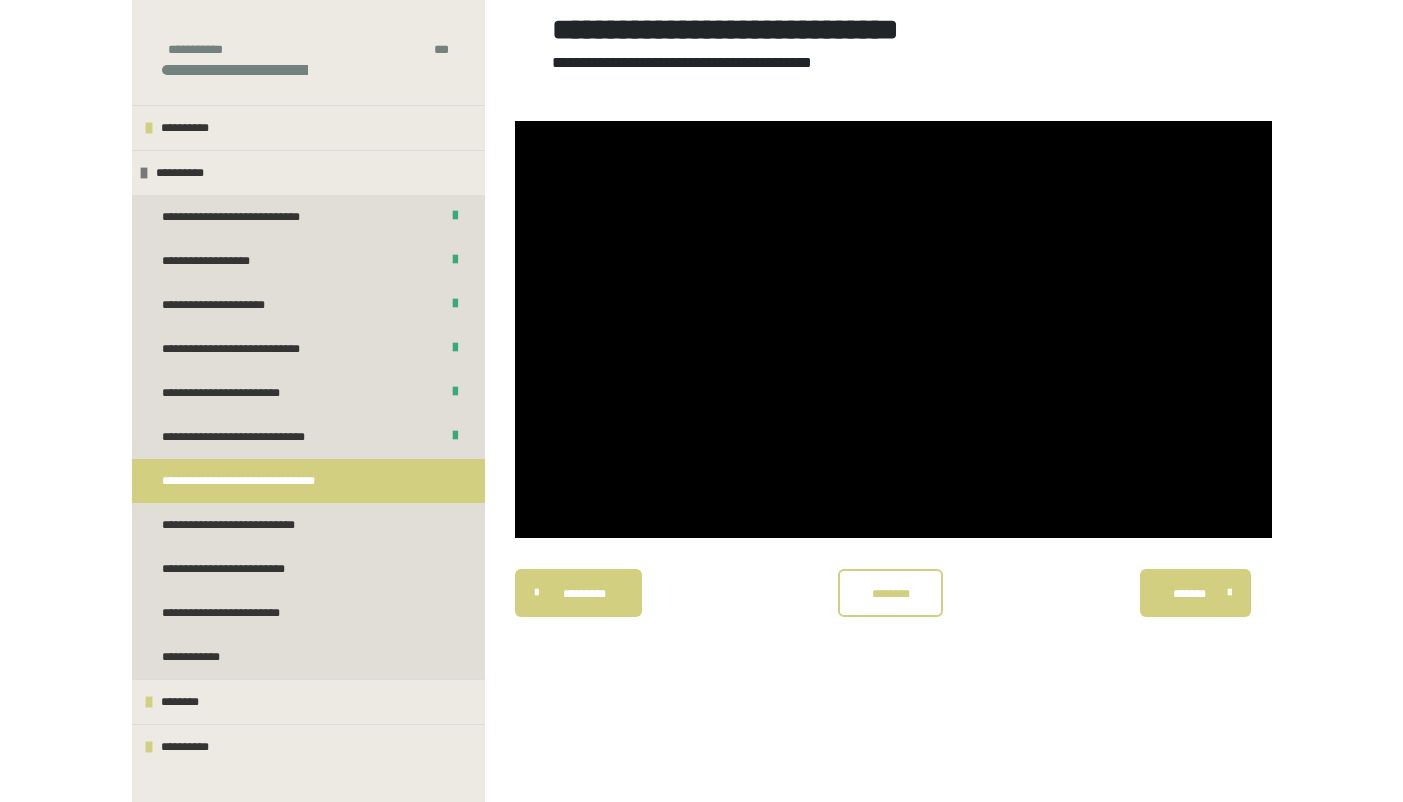 scroll, scrollTop: 337, scrollLeft: 0, axis: vertical 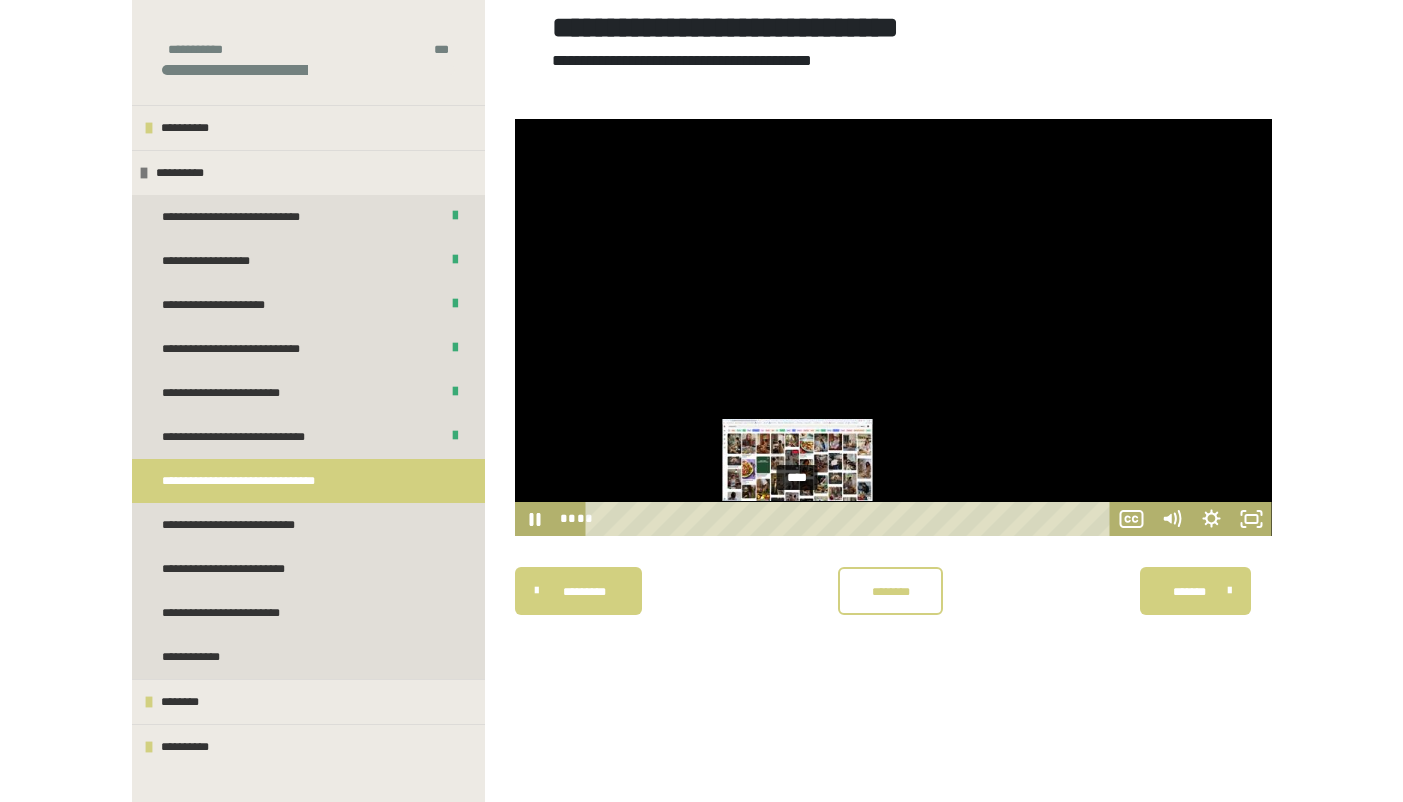 click on "****" at bounding box center [851, 519] 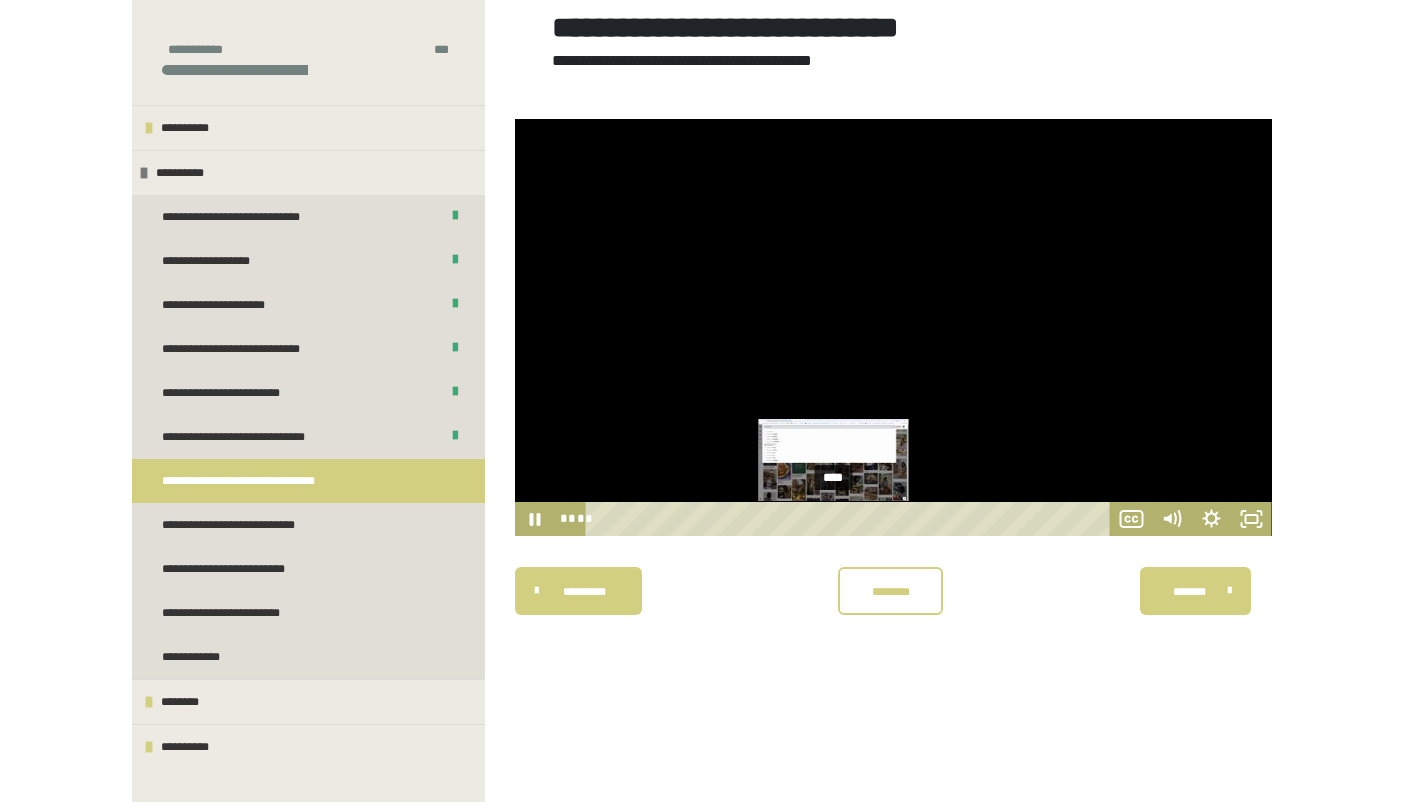 click on "****" at bounding box center (851, 519) 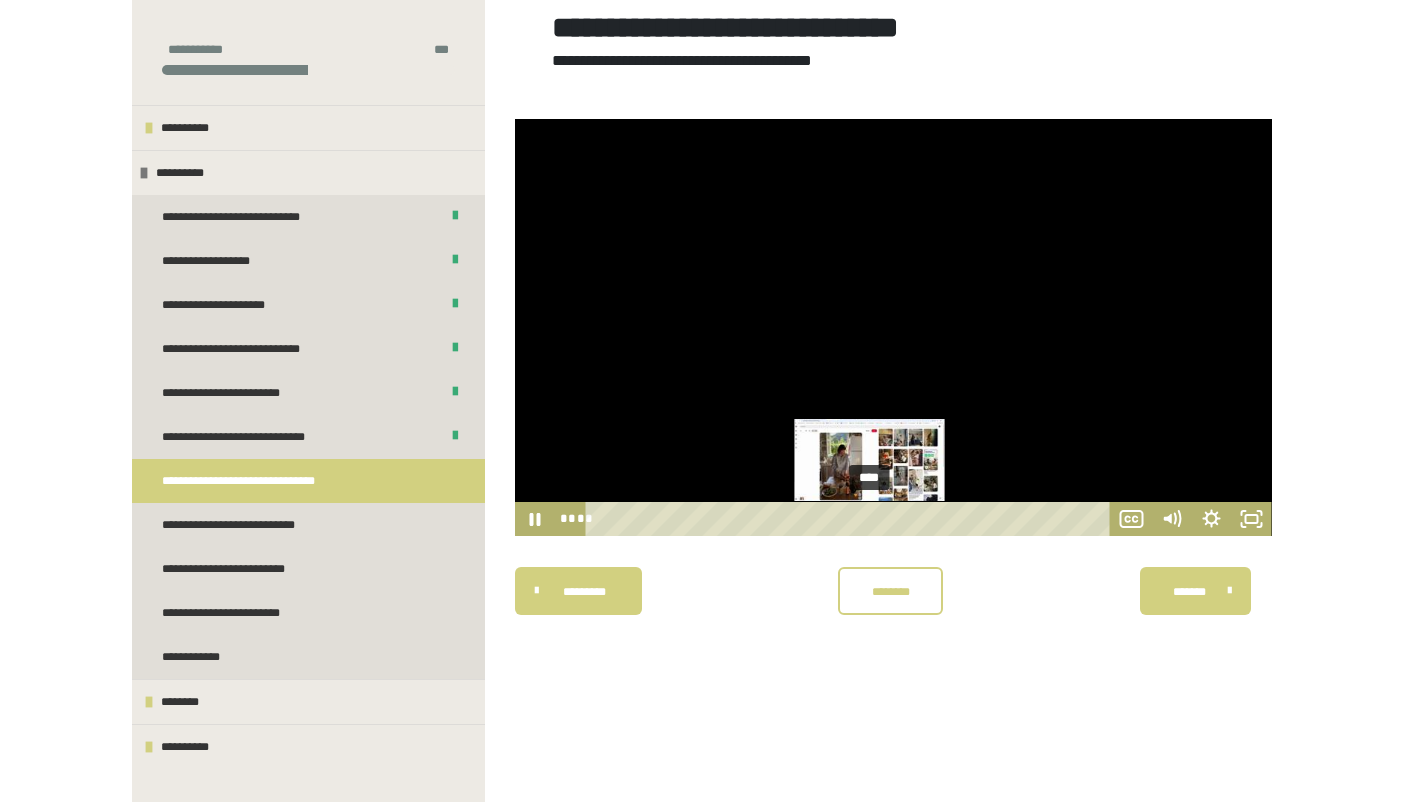 click on "****" at bounding box center (851, 519) 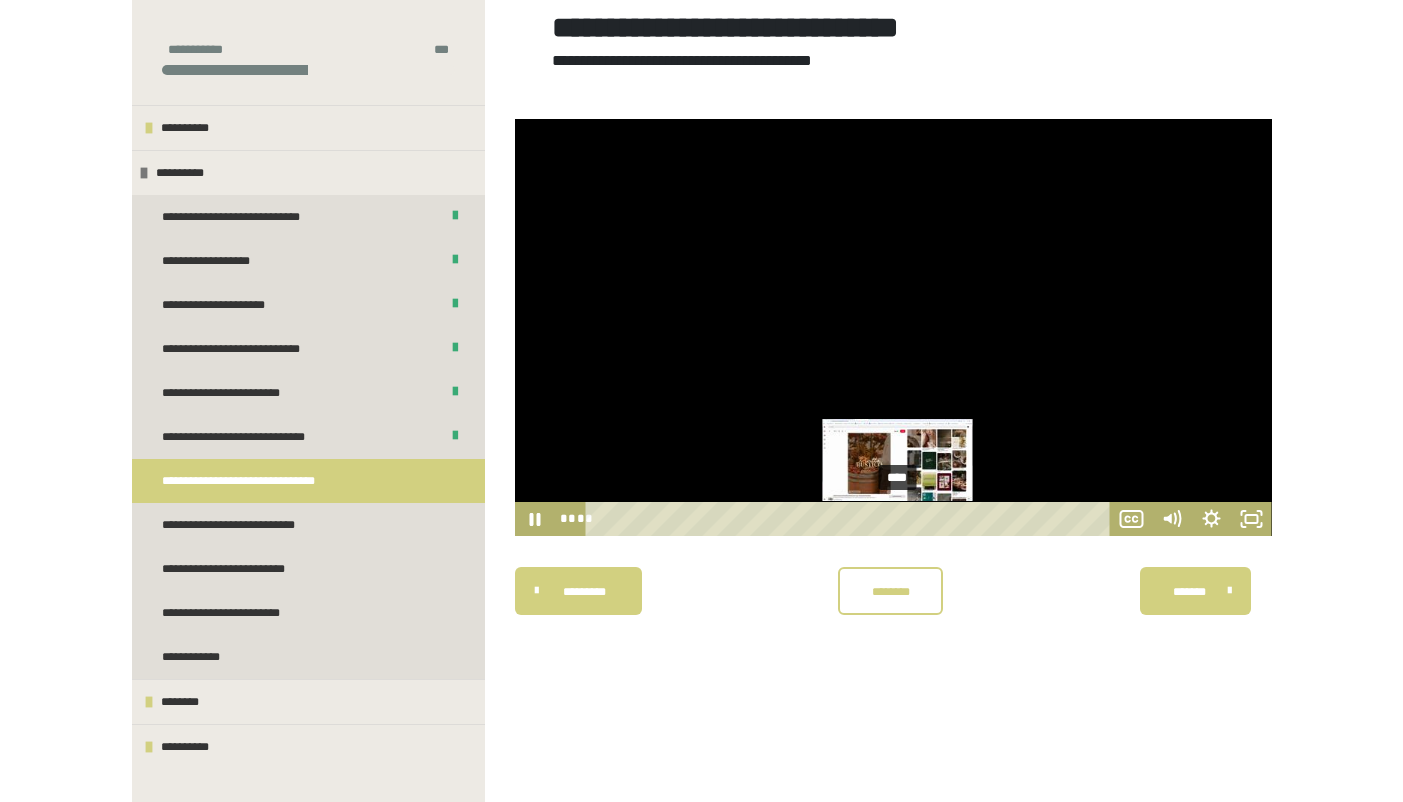 click on "****" at bounding box center (851, 519) 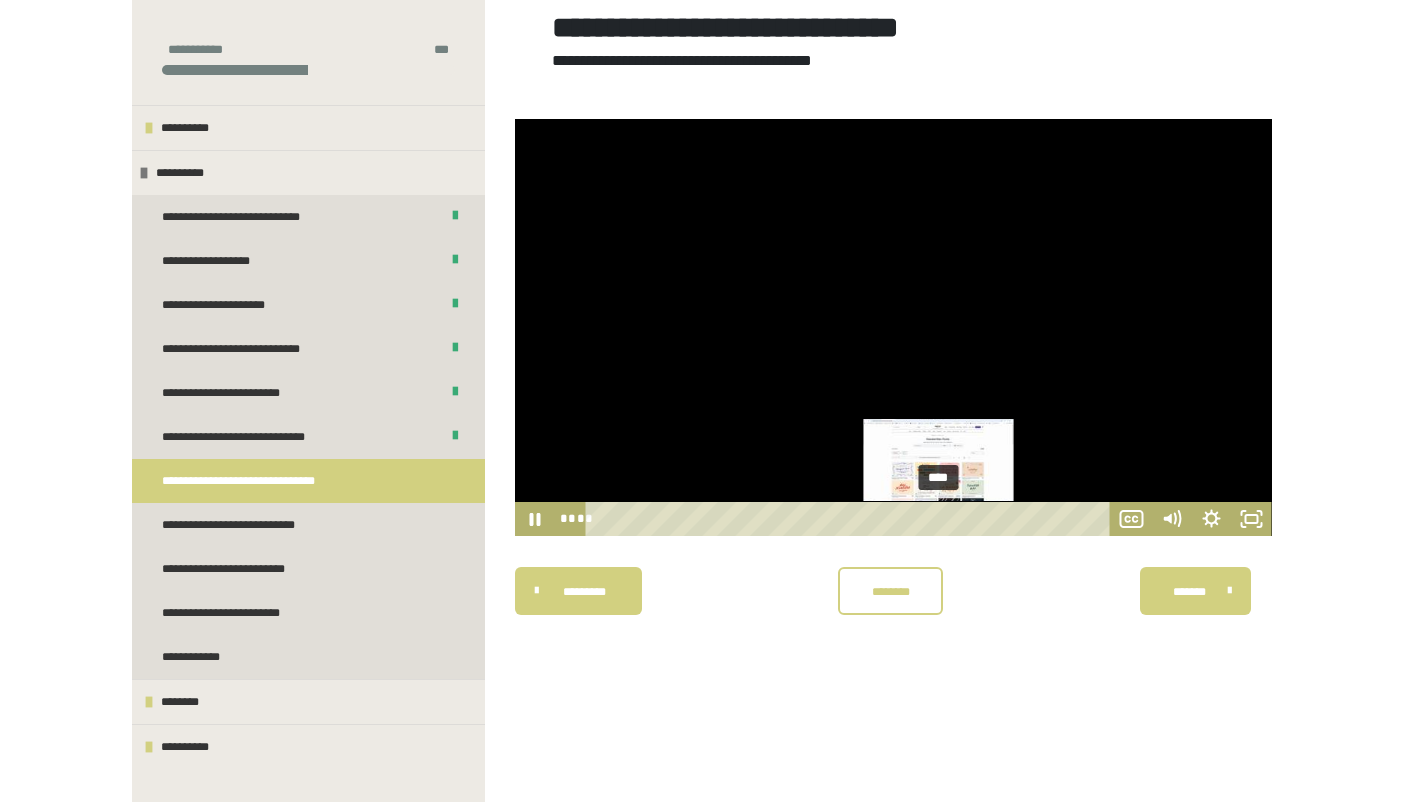 click on "****" at bounding box center [851, 519] 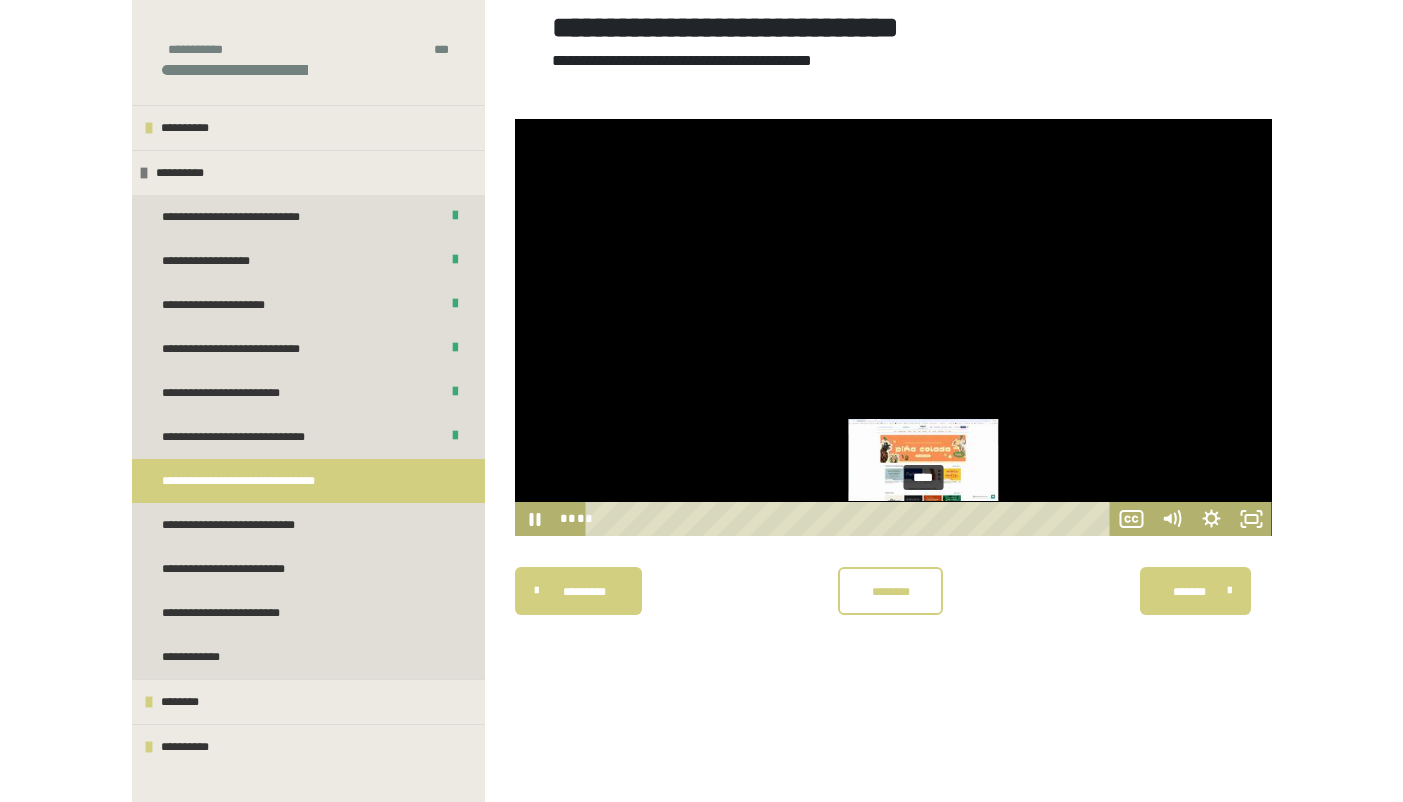 click on "****" at bounding box center (851, 519) 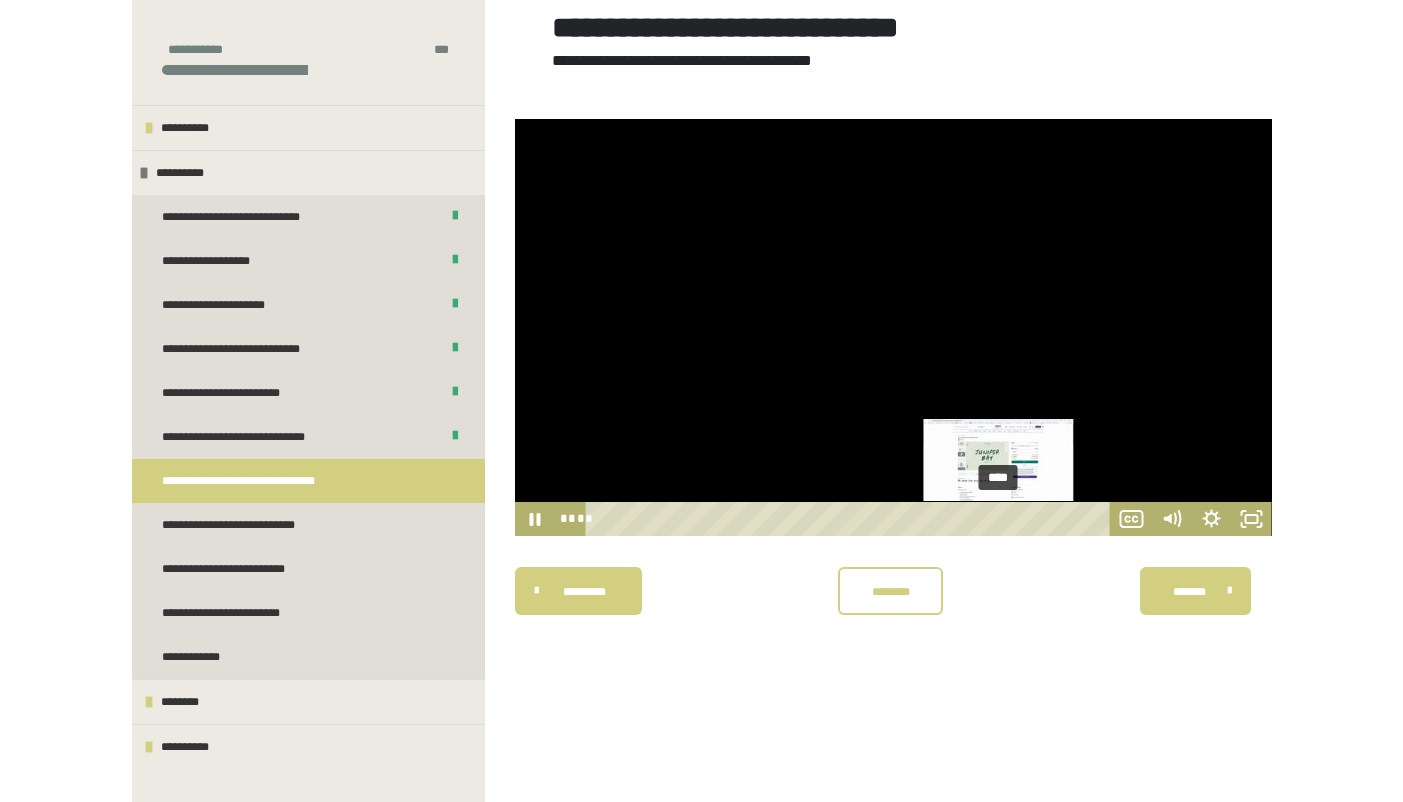 click on "****" at bounding box center (851, 519) 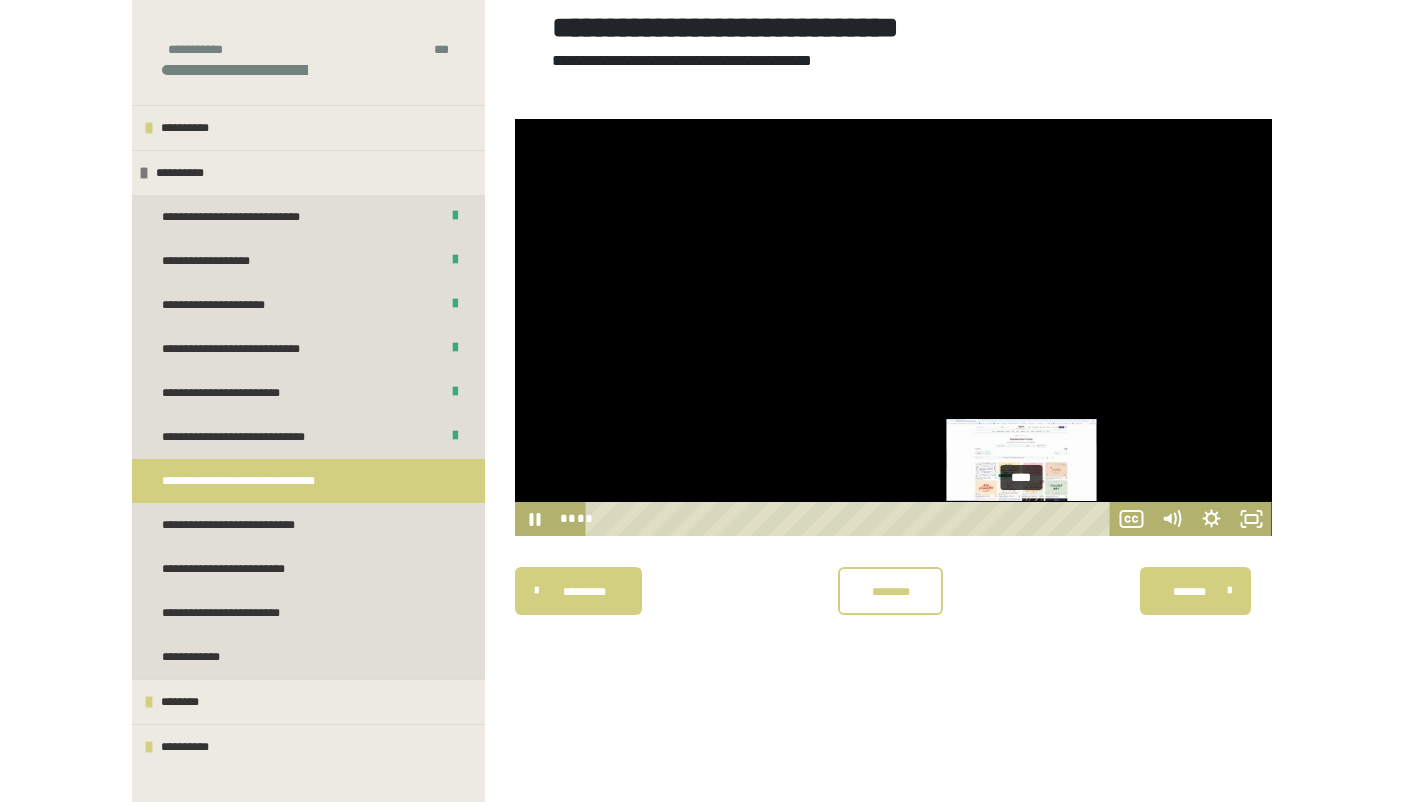 click on "****" at bounding box center [851, 519] 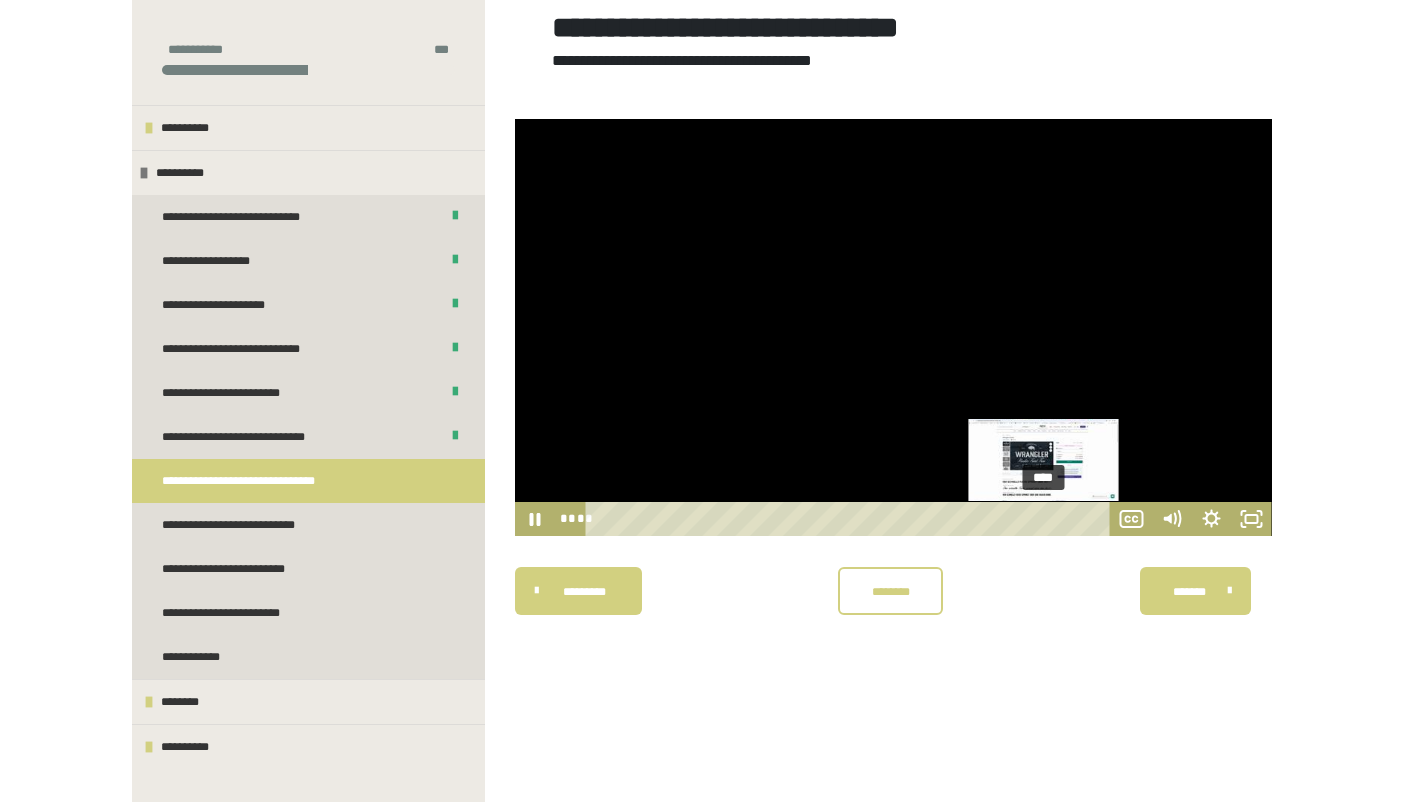 click on "****" at bounding box center [851, 519] 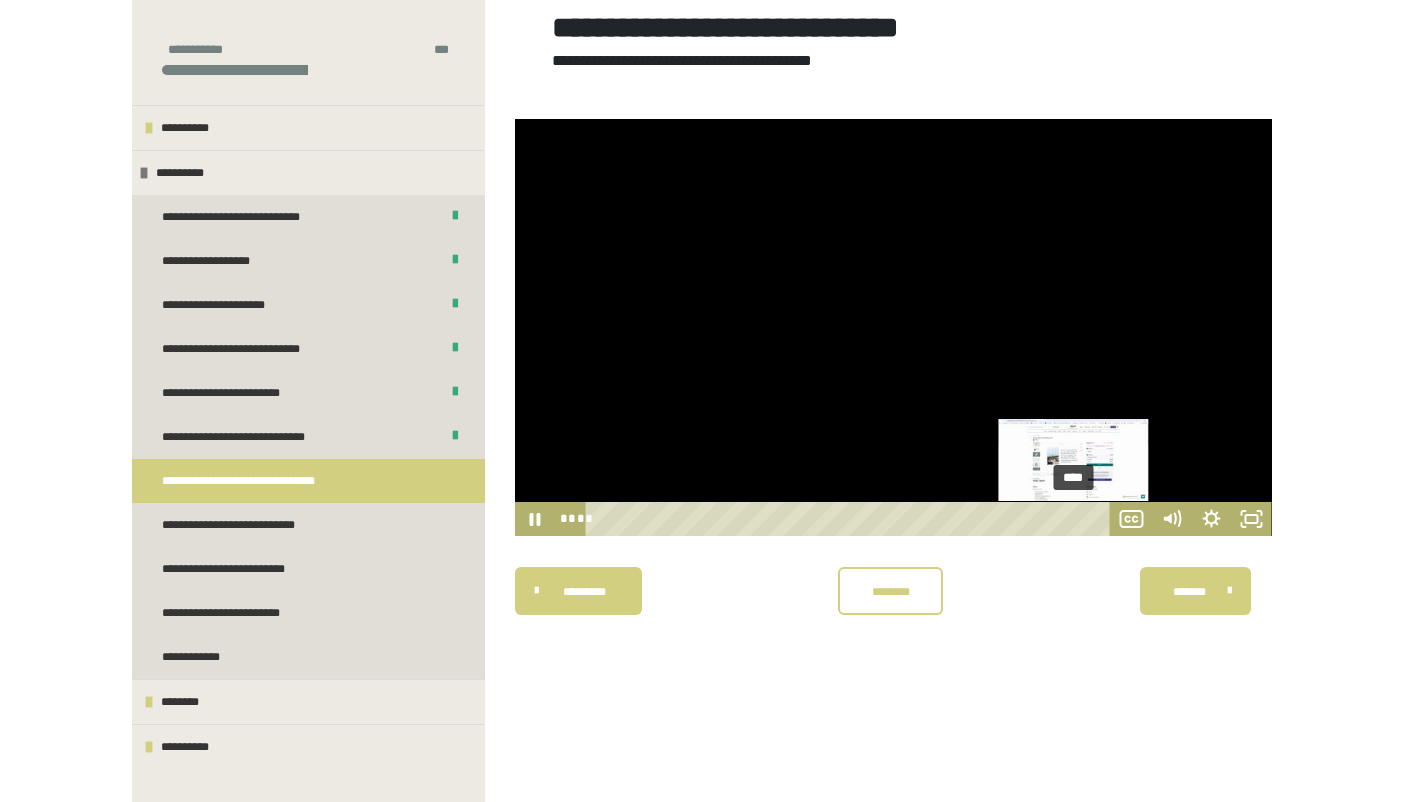 click on "****" at bounding box center (851, 519) 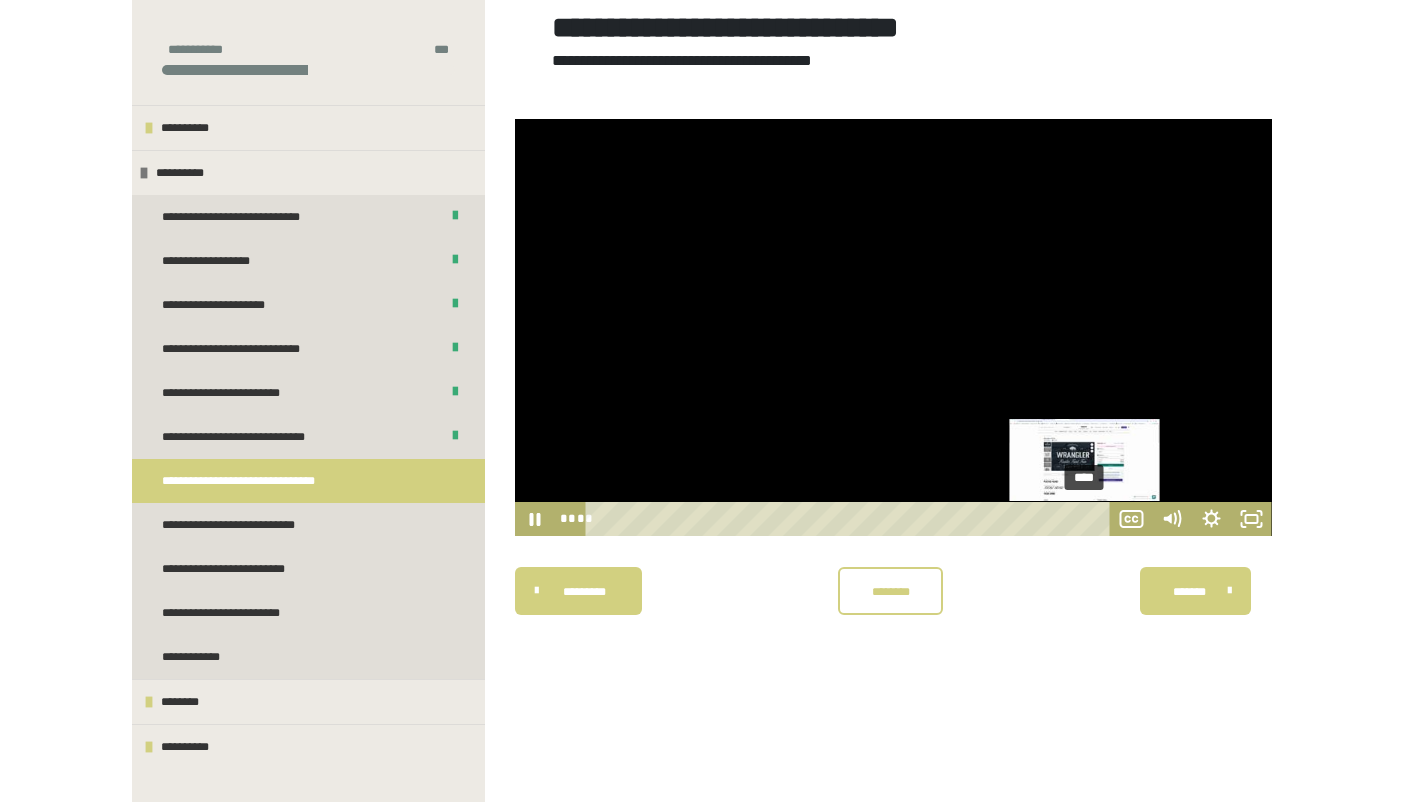 click on "****" at bounding box center [851, 519] 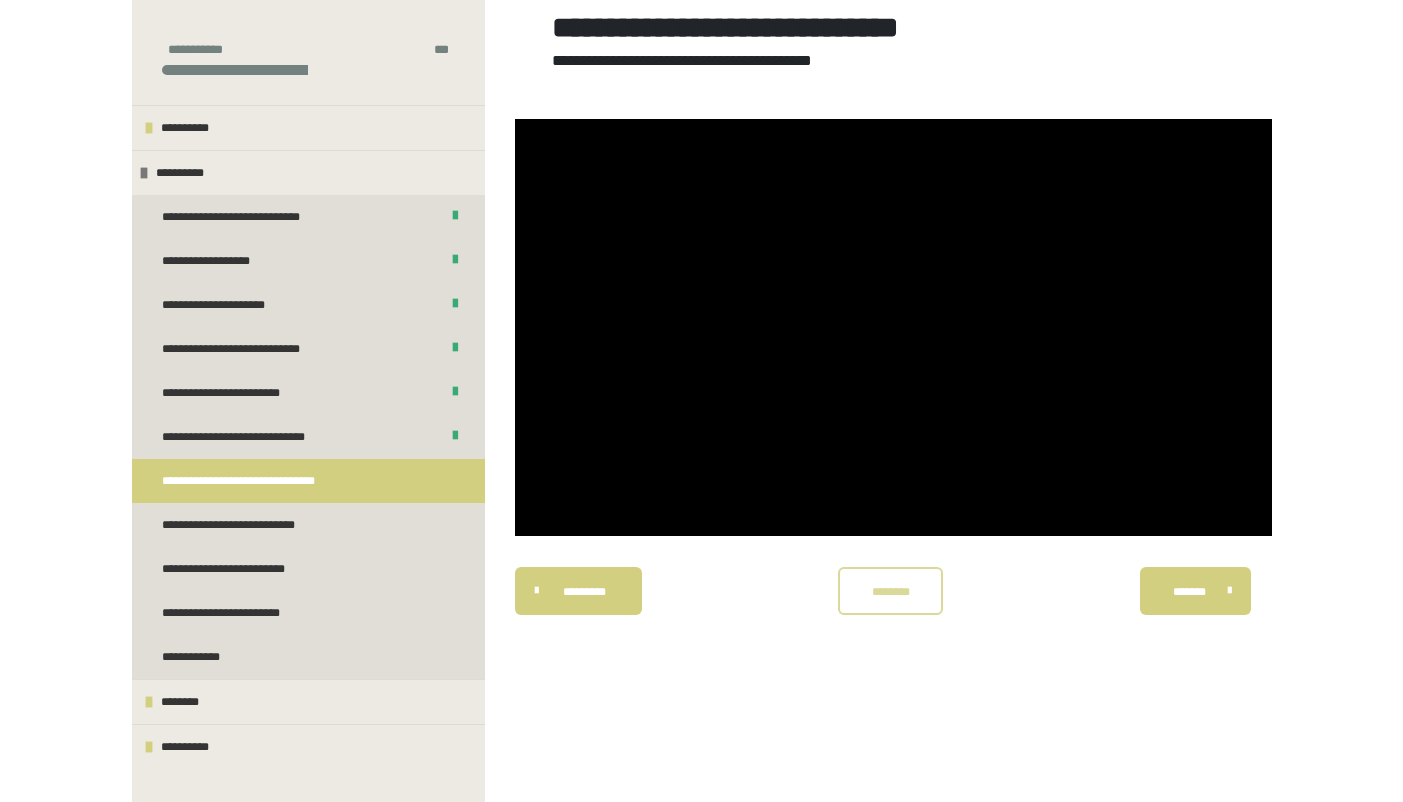 click on "********" at bounding box center (891, 591) 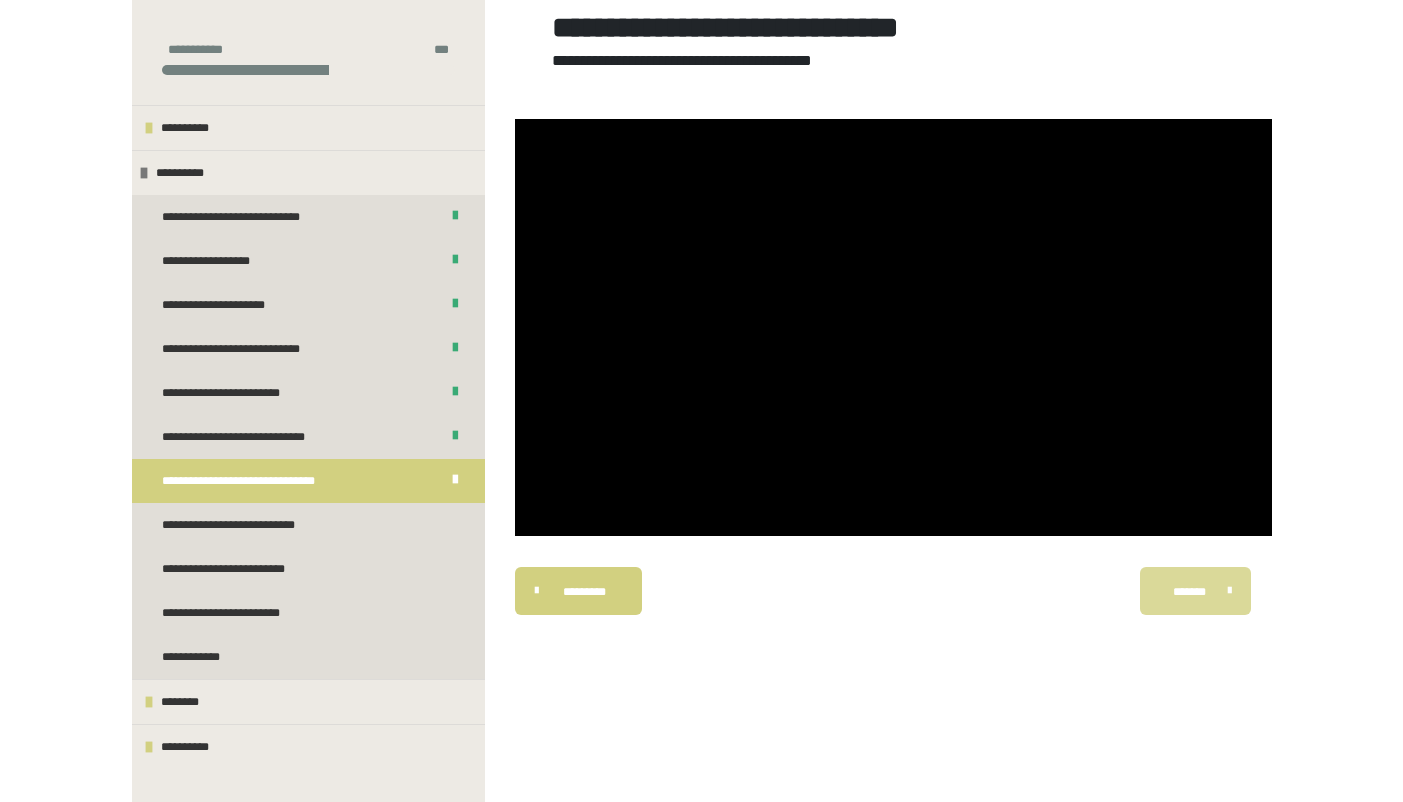 click on "*******" at bounding box center (1196, 591) 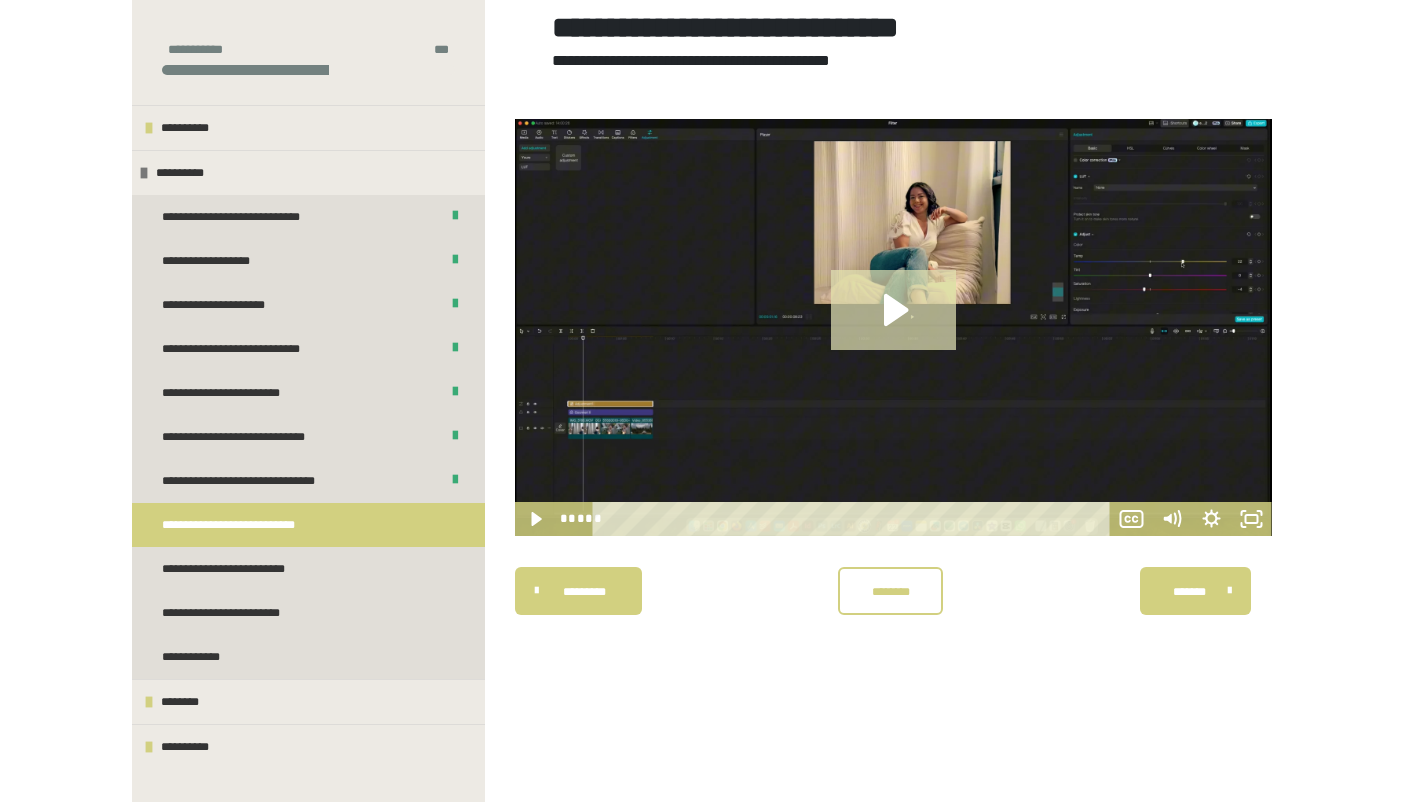 click 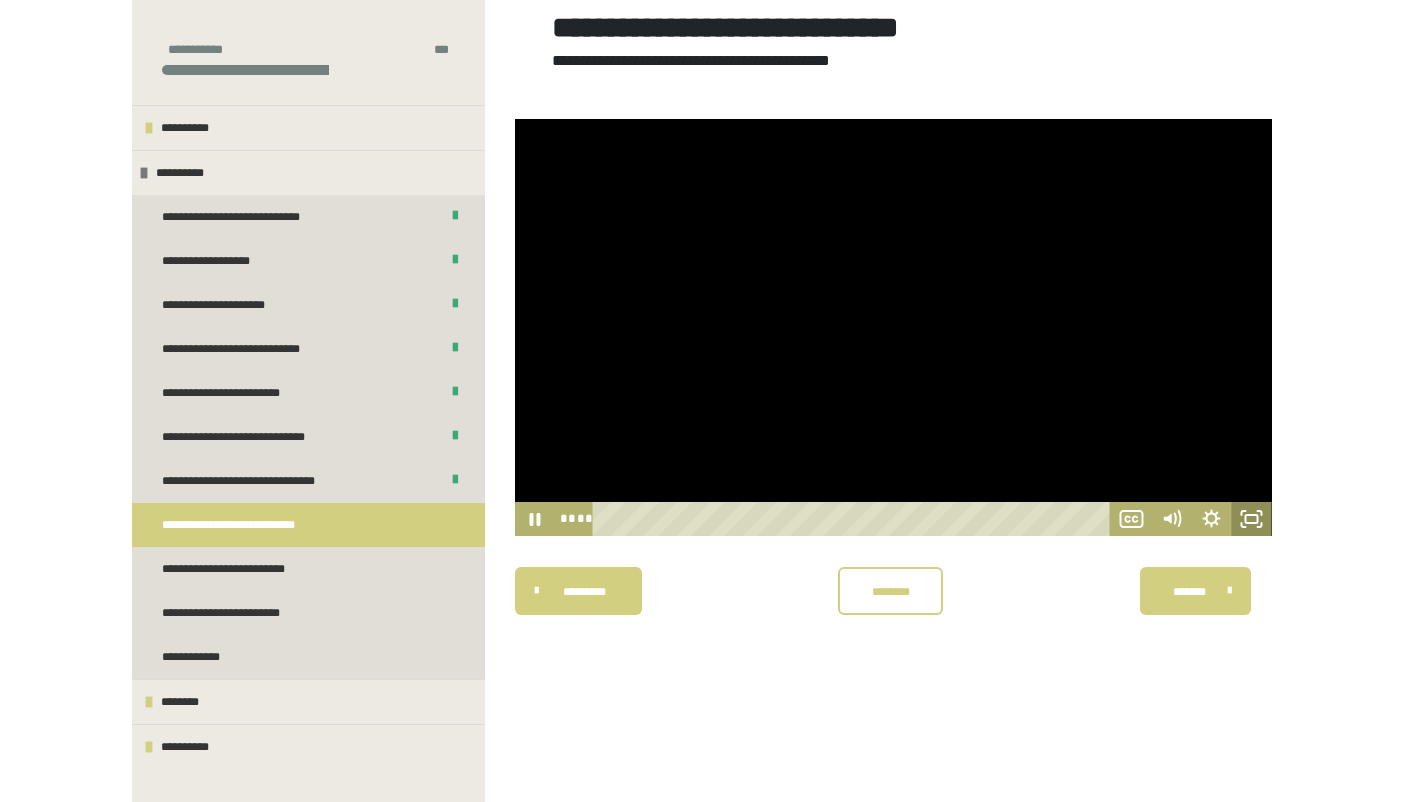 click 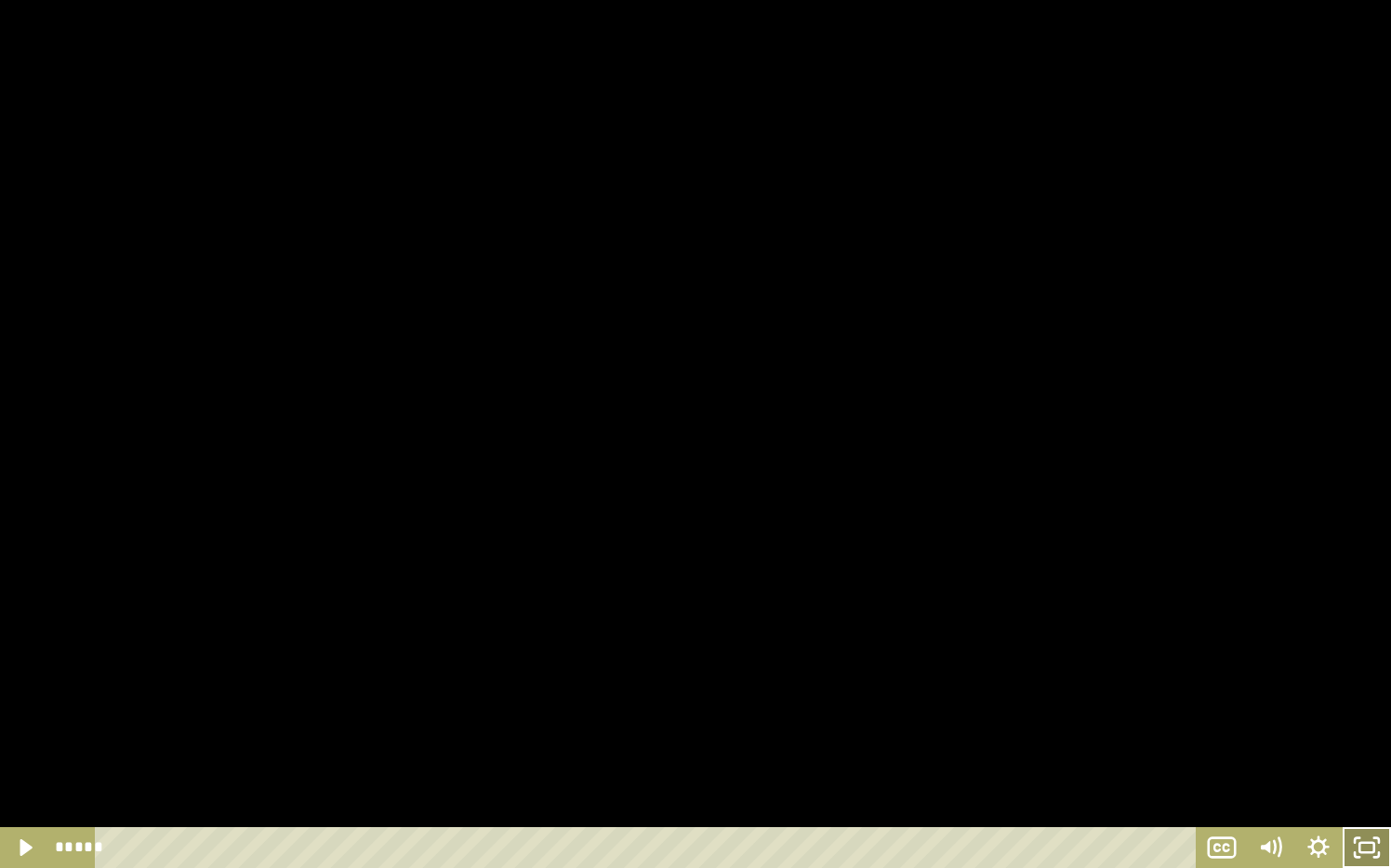 click 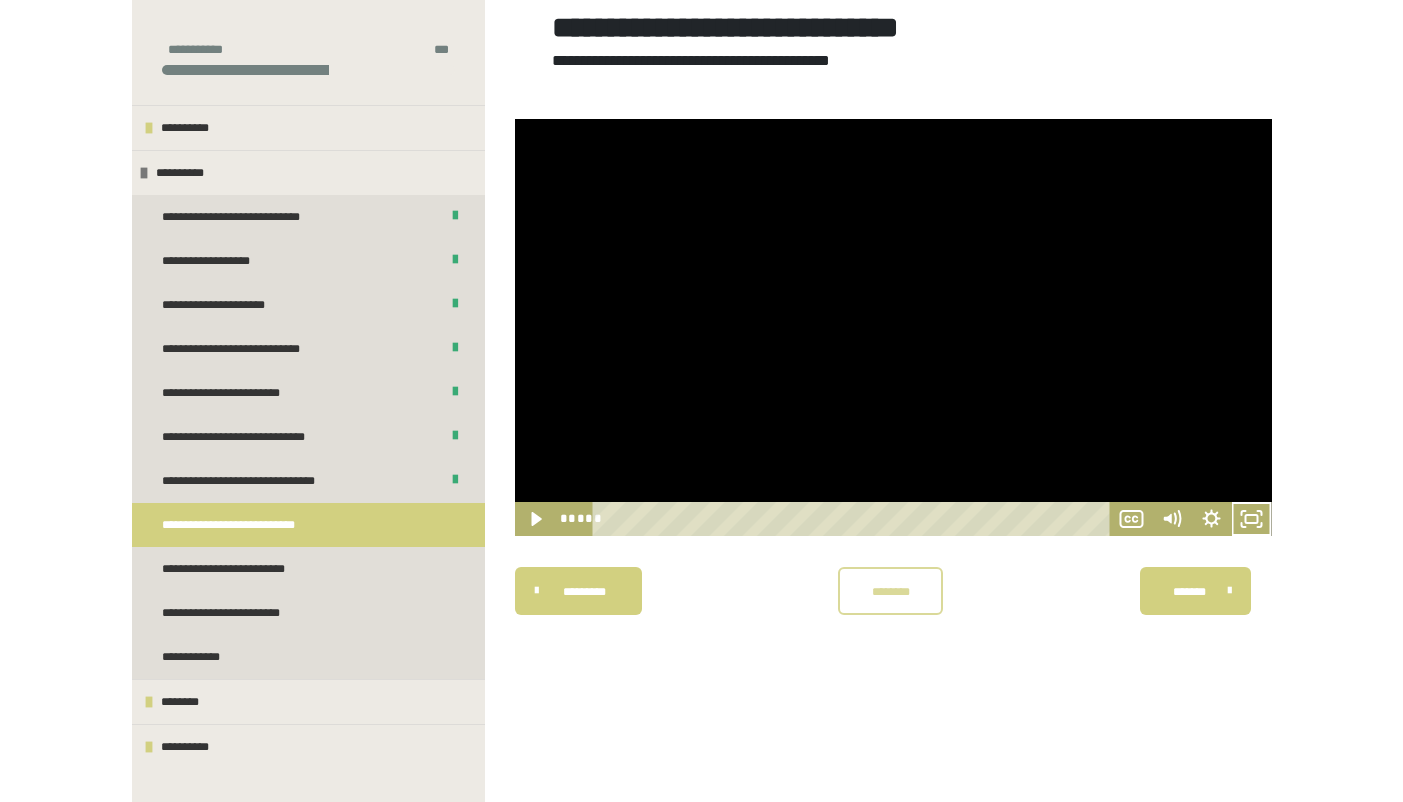 click on "********" at bounding box center (891, 591) 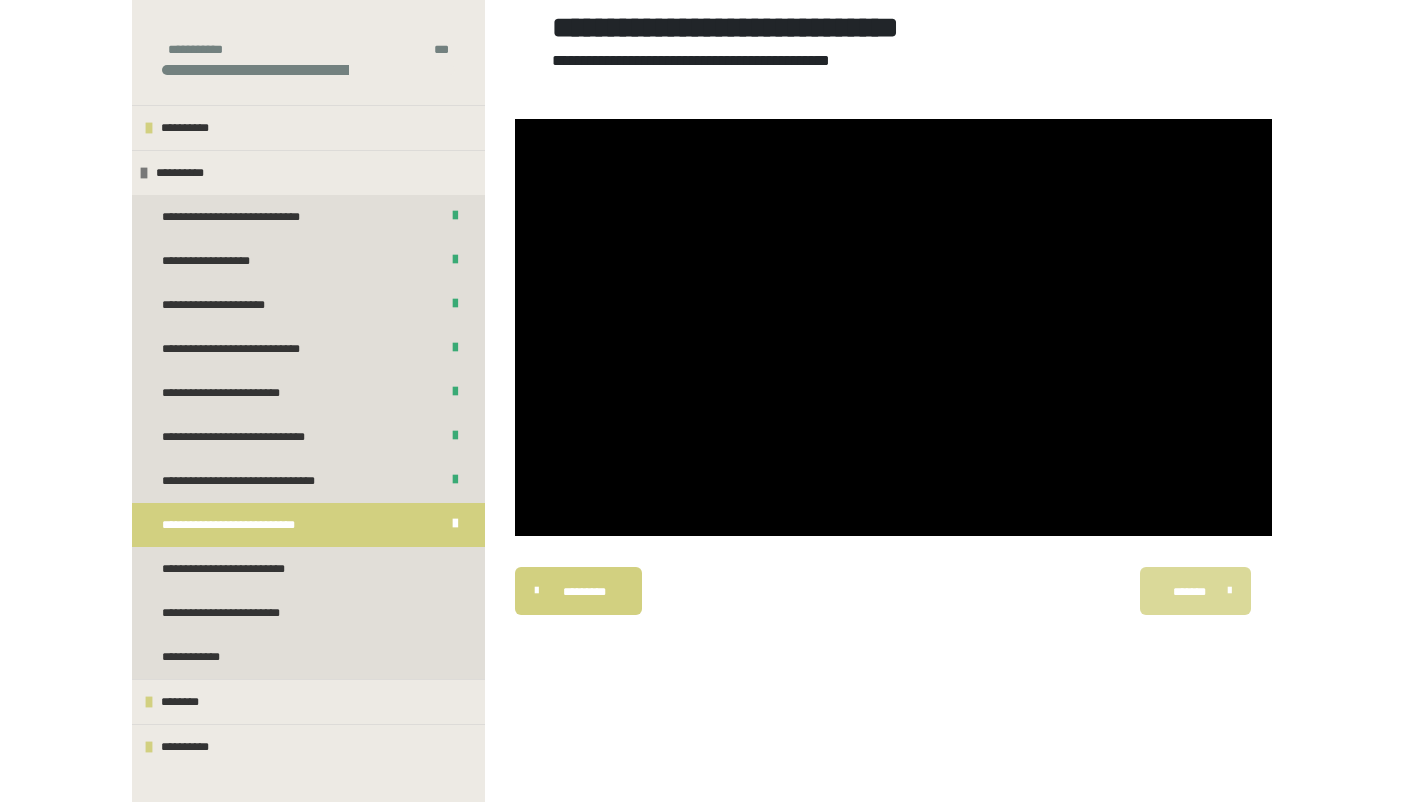 click on "*******" at bounding box center (1189, 592) 